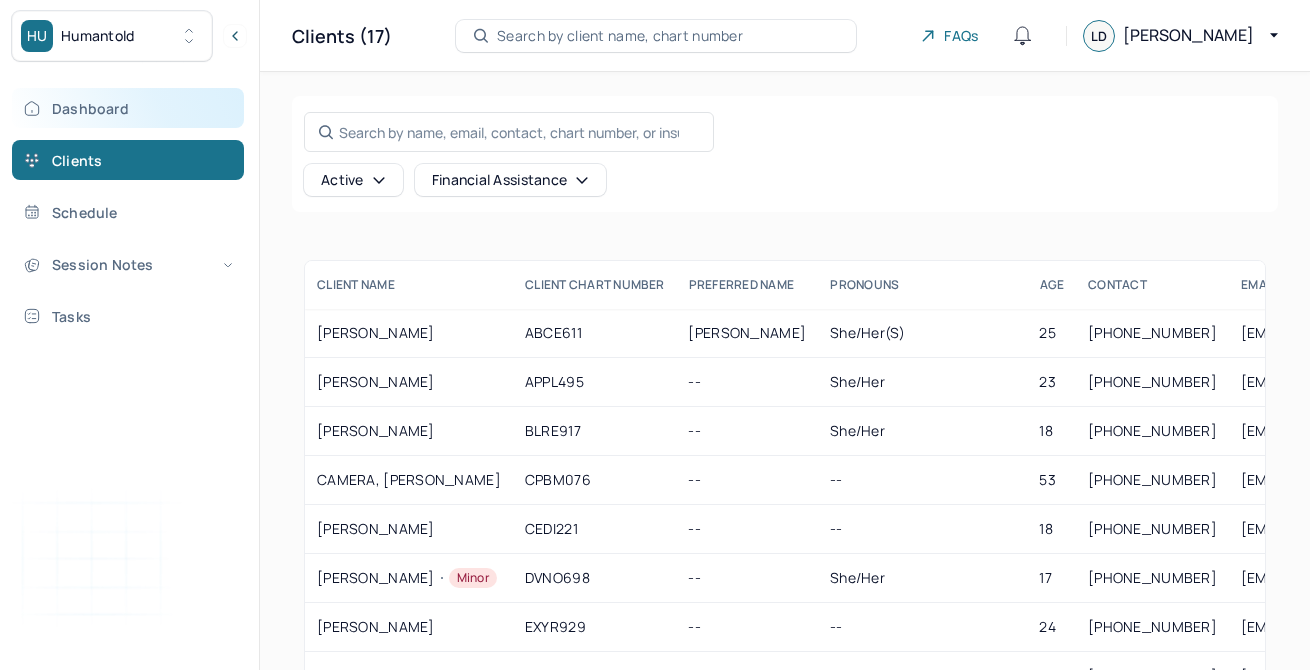 scroll, scrollTop: 0, scrollLeft: 0, axis: both 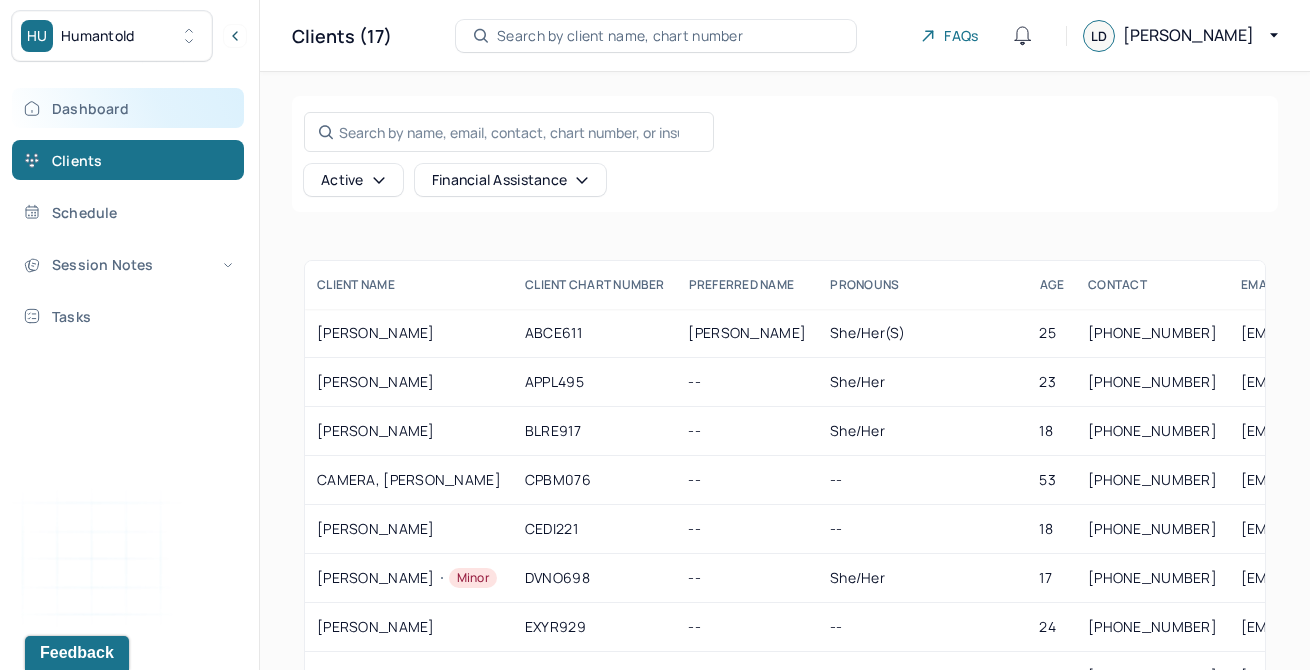 click on "Dashboard" at bounding box center (128, 108) 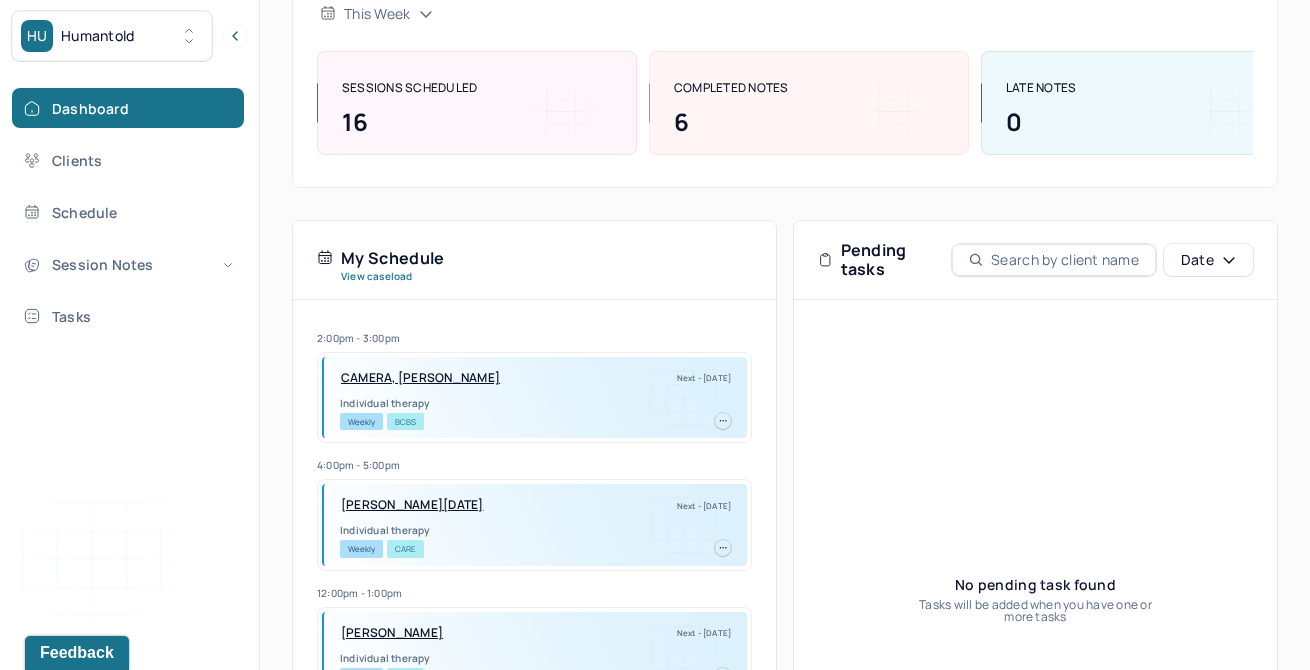 scroll, scrollTop: 0, scrollLeft: 0, axis: both 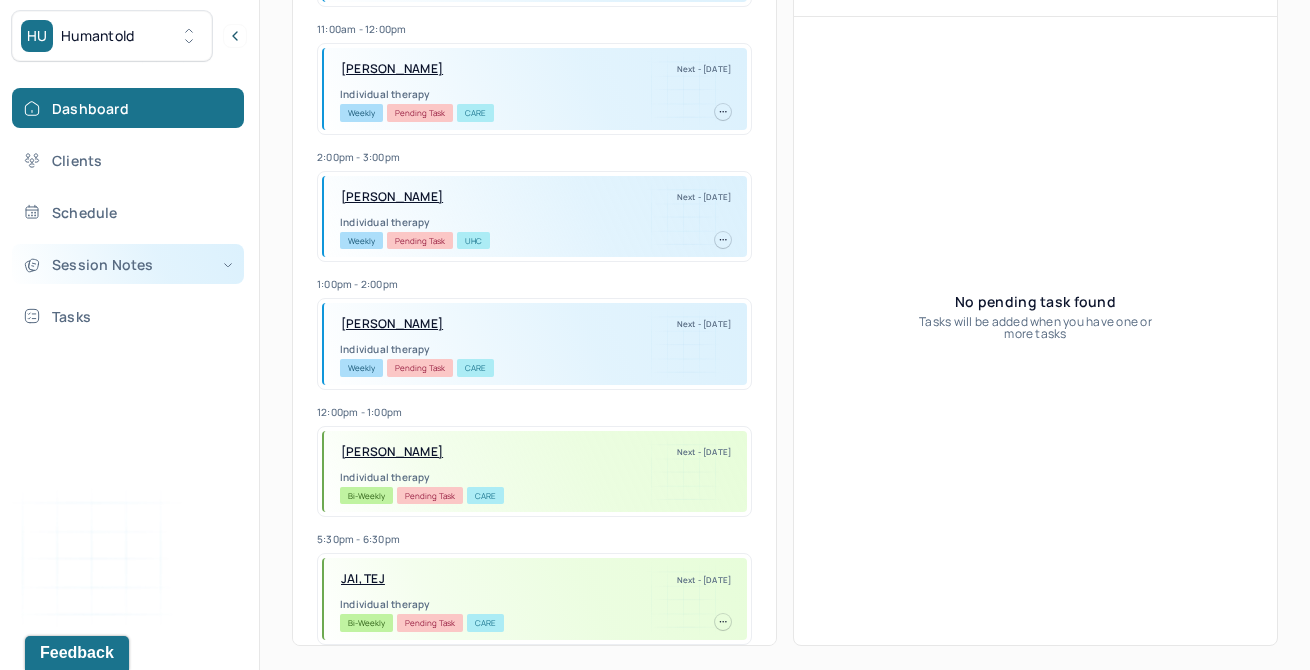 click on "Session Notes" at bounding box center [128, 264] 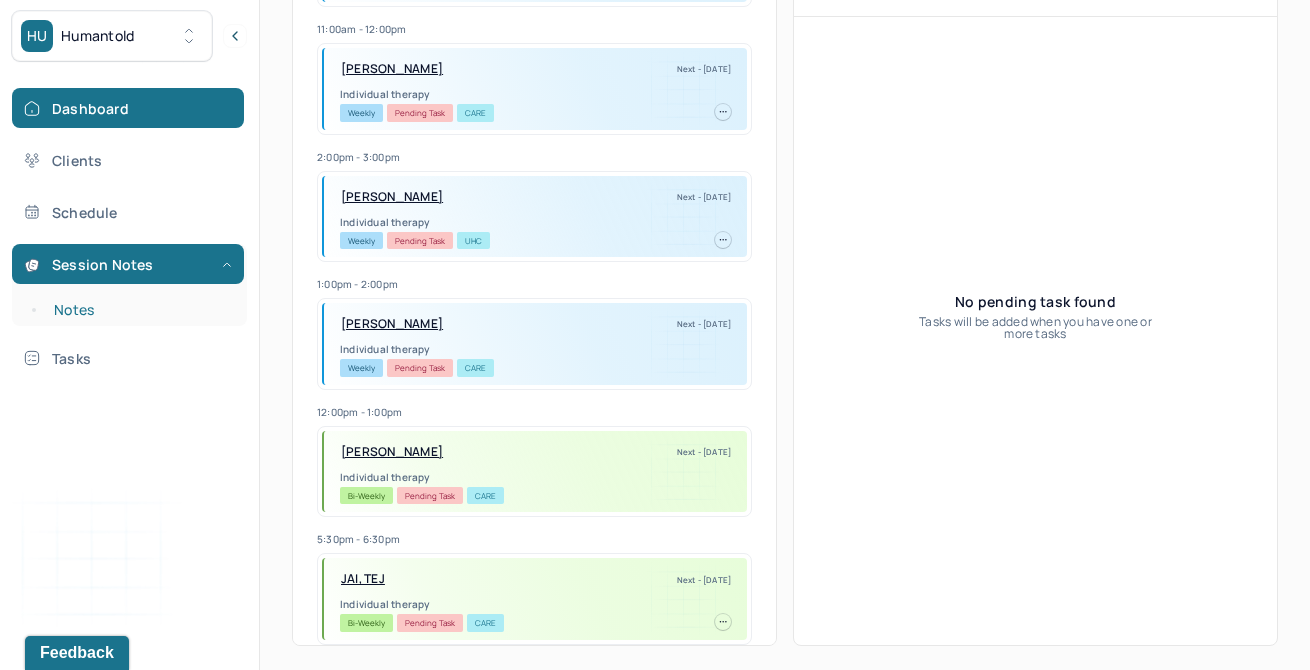 click on "Notes" at bounding box center (139, 310) 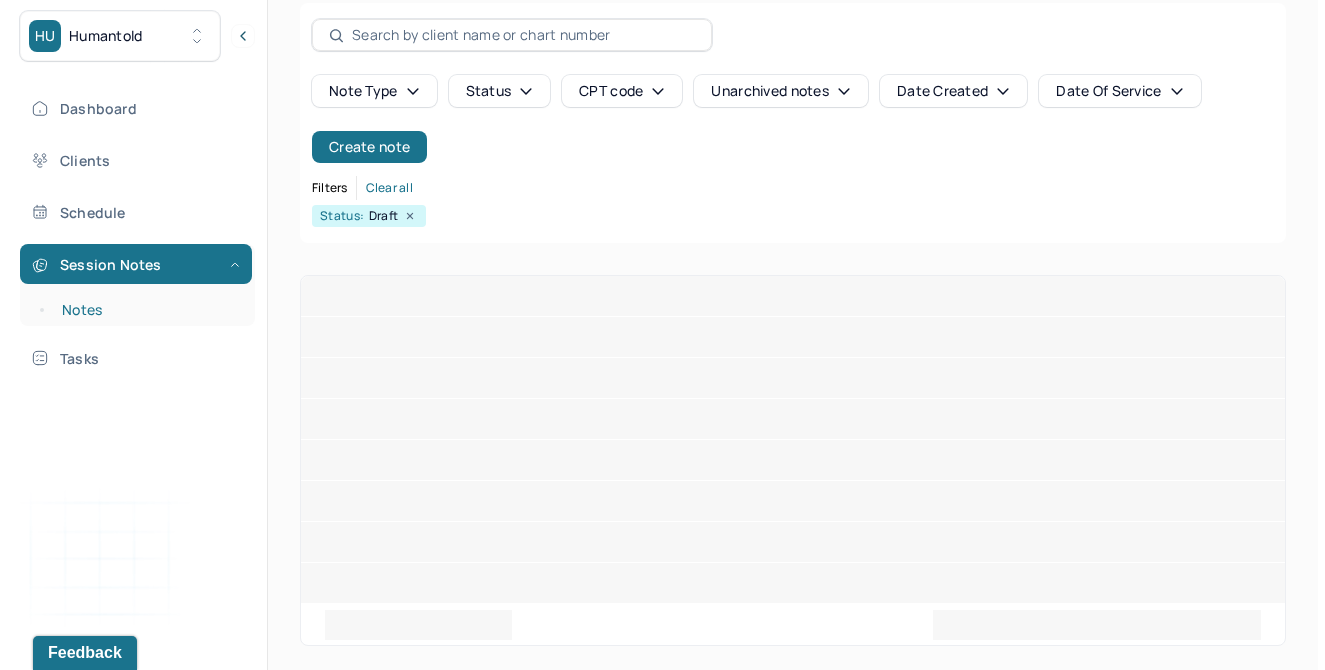scroll, scrollTop: 0, scrollLeft: 0, axis: both 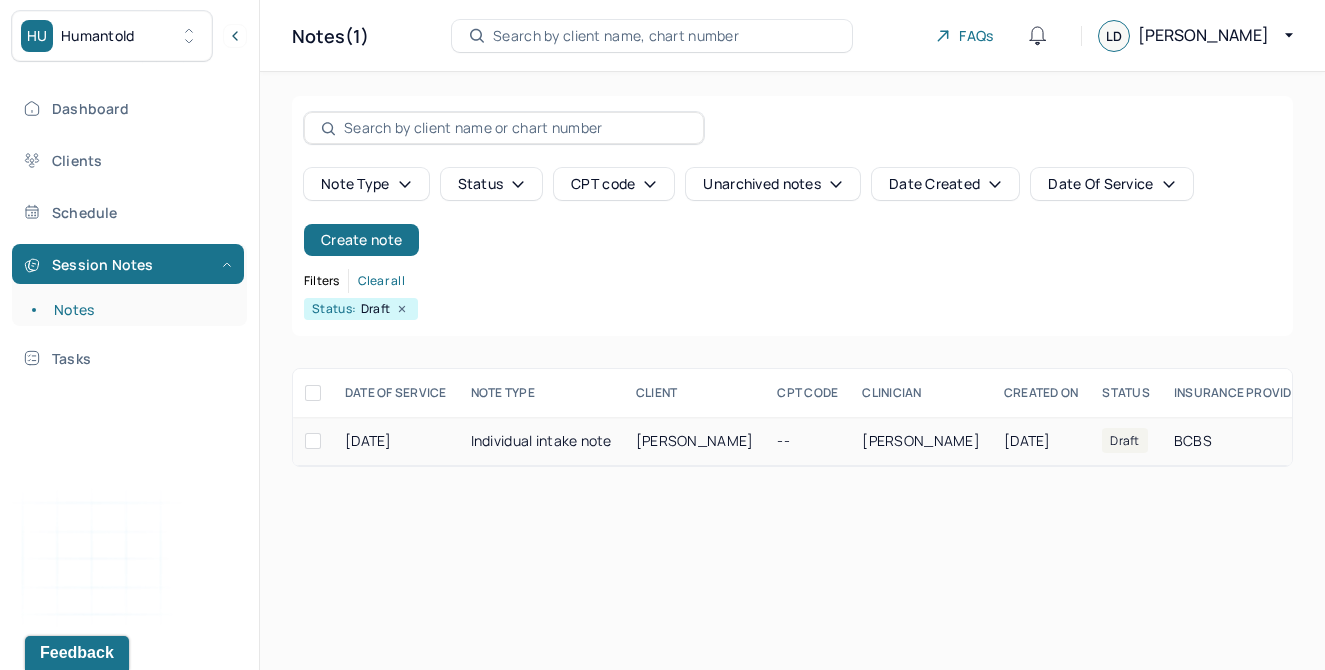 click on "Individual intake note" at bounding box center [541, 441] 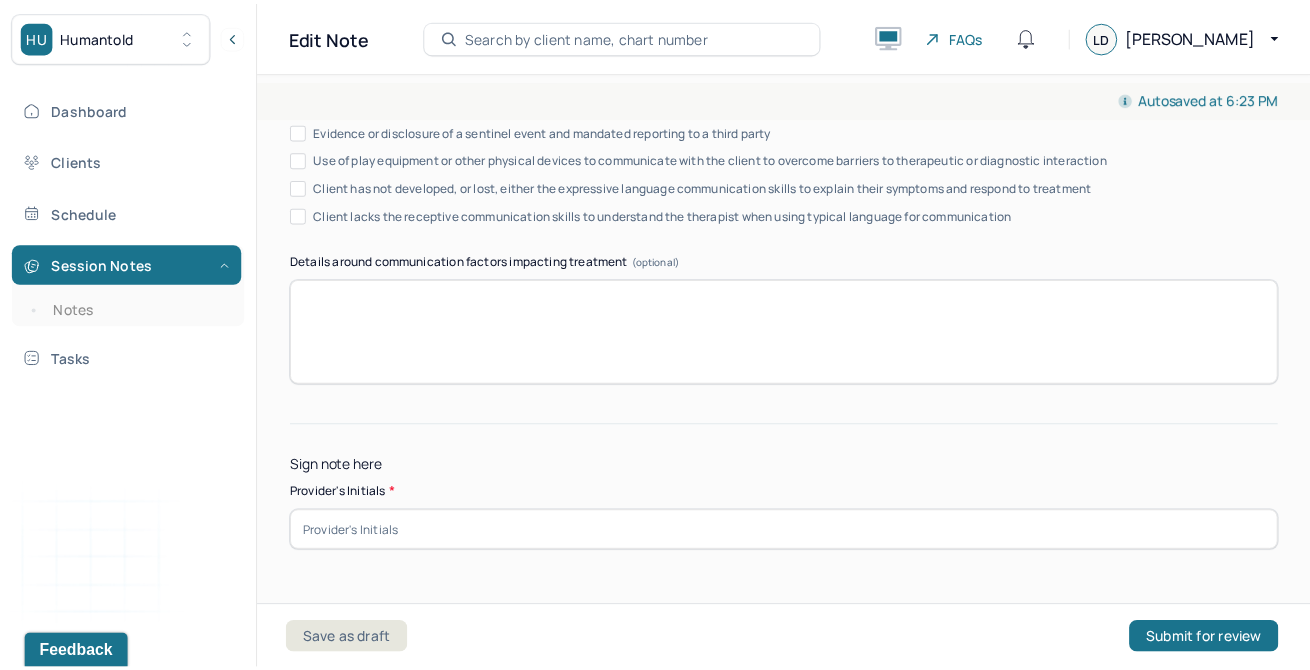 scroll, scrollTop: 11019, scrollLeft: 0, axis: vertical 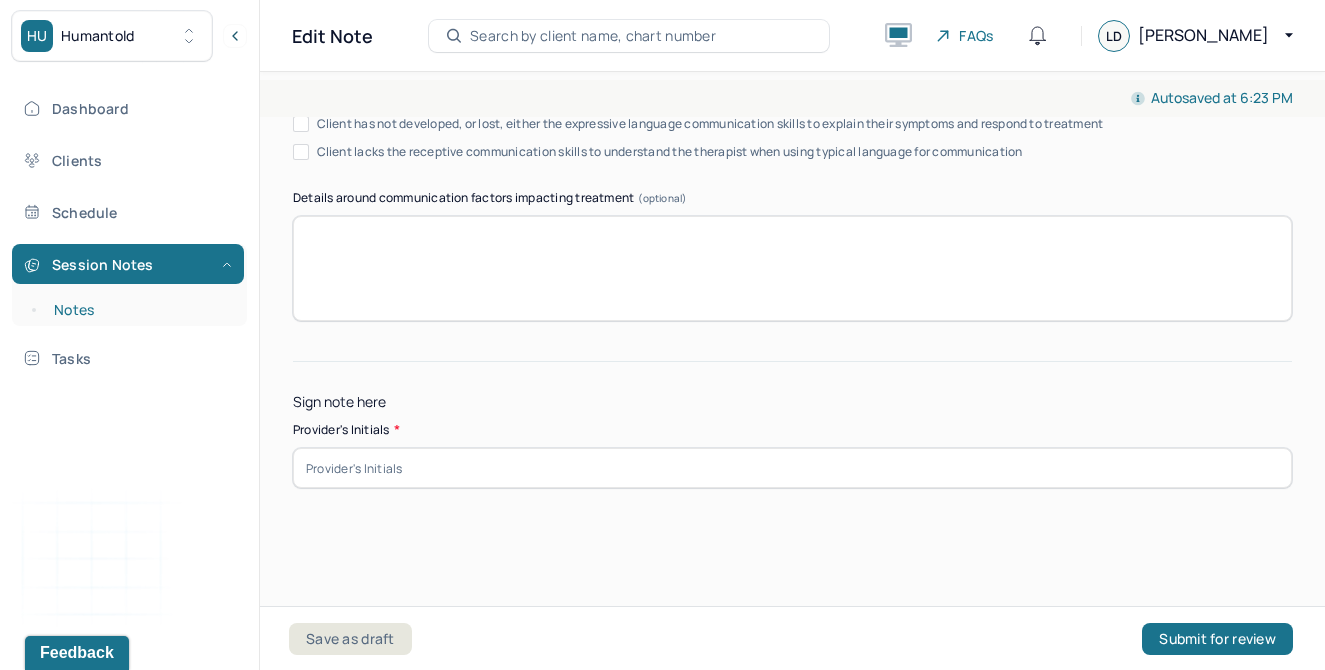 click on "Notes" at bounding box center (139, 310) 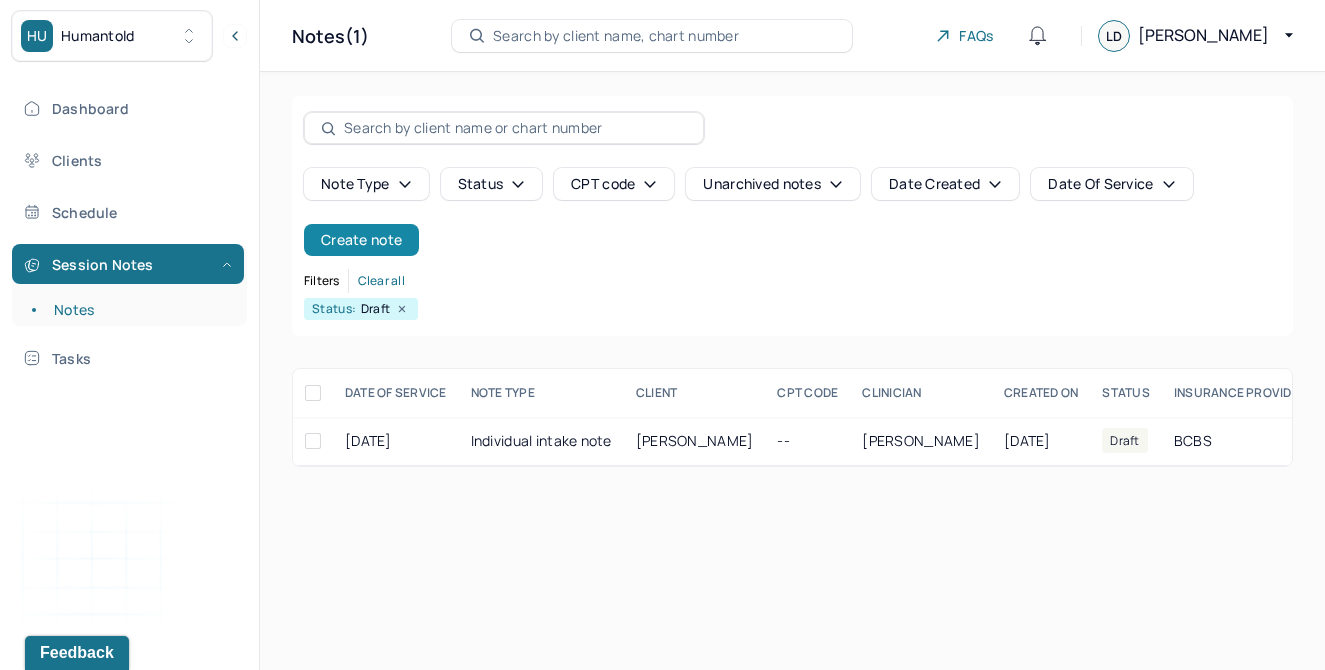 click on "Create note" at bounding box center (361, 240) 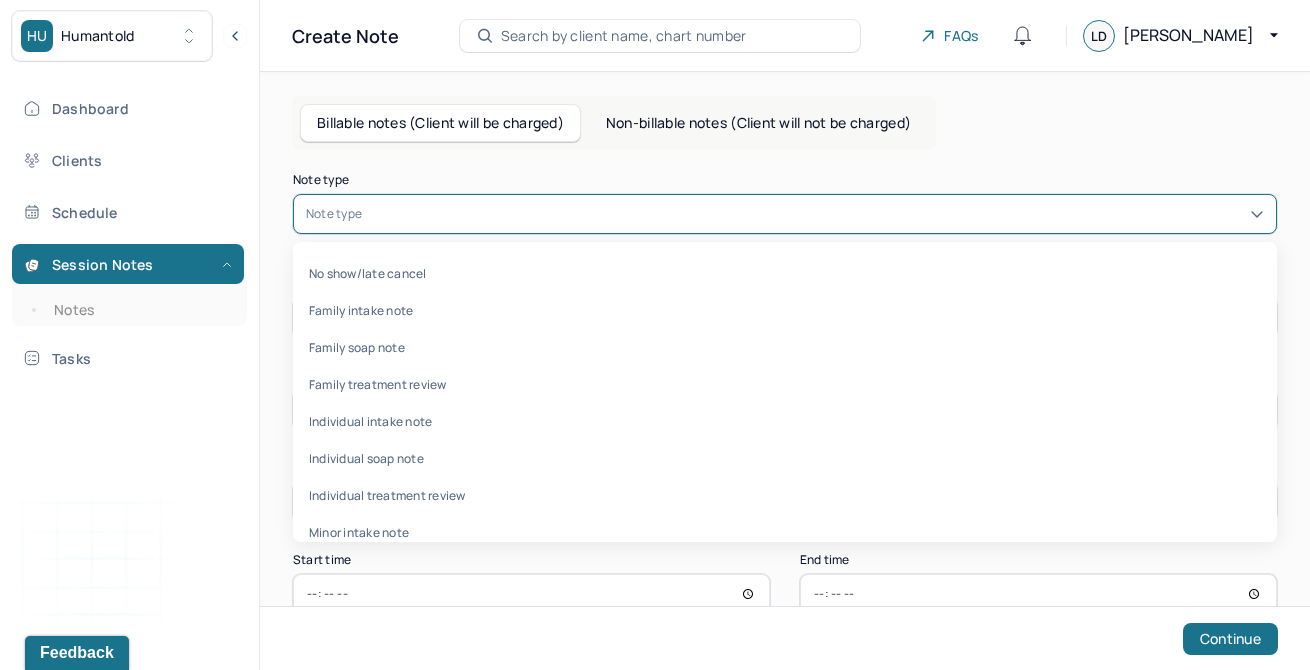 click at bounding box center [815, 214] 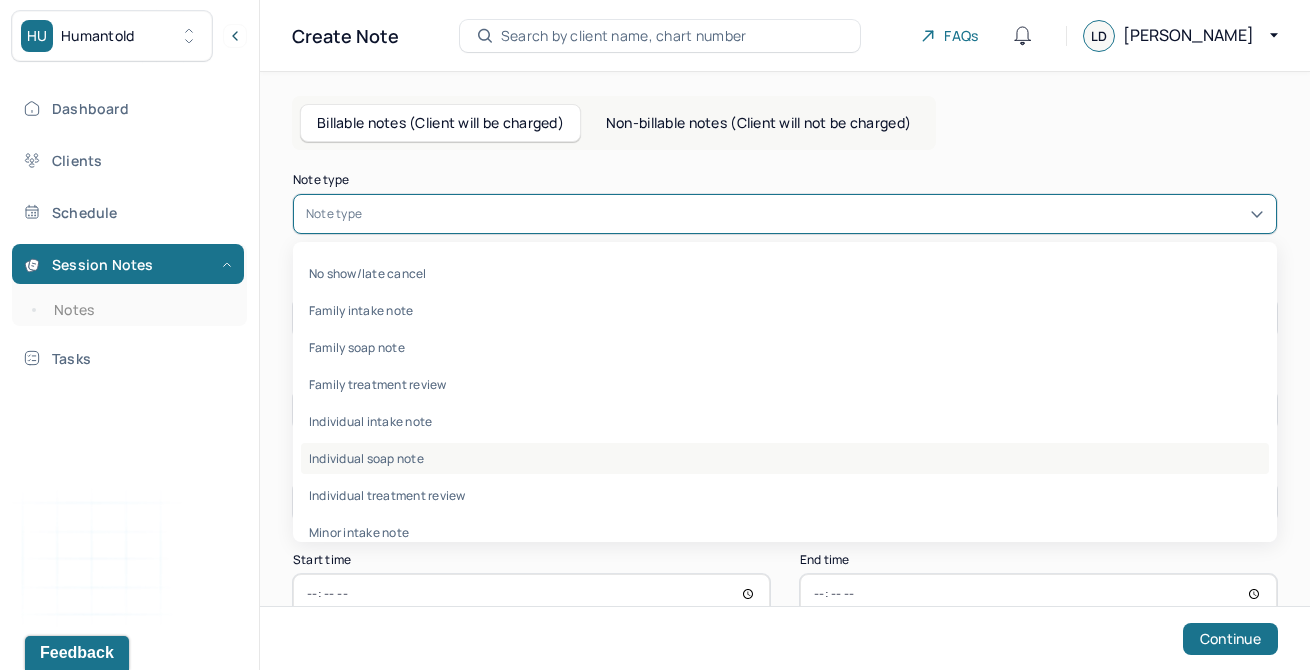 click on "Individual soap note" at bounding box center [785, 458] 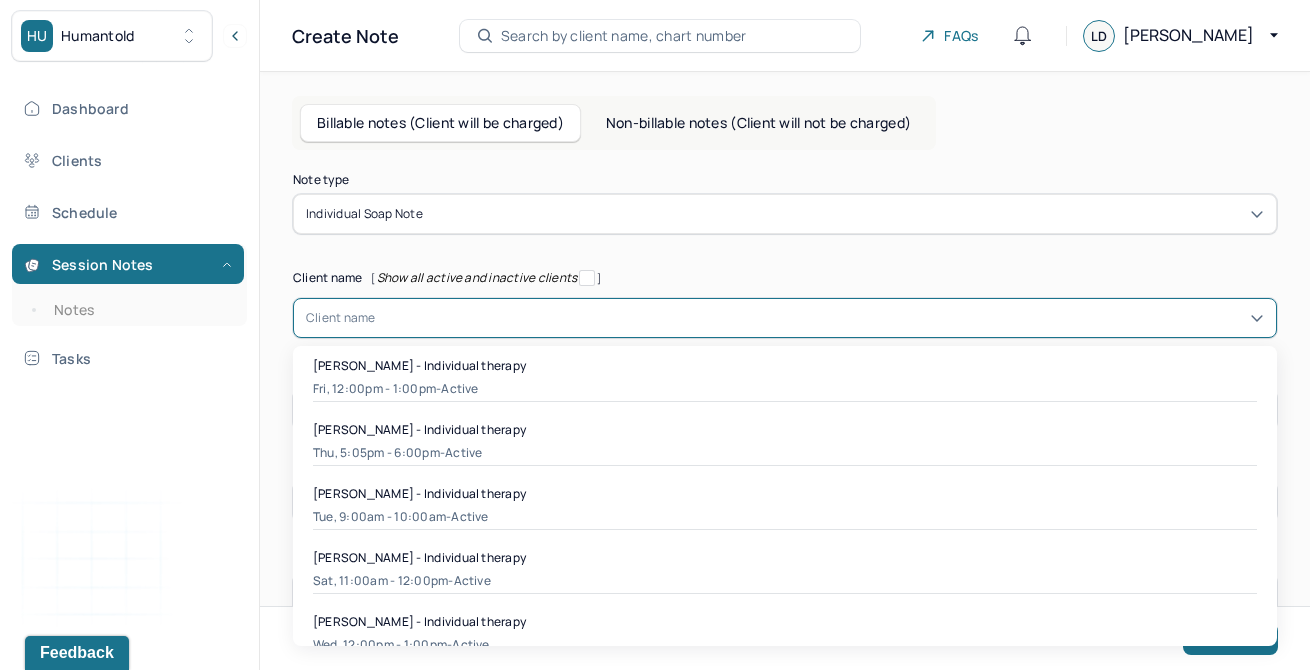 click on "Client name" at bounding box center (785, 318) 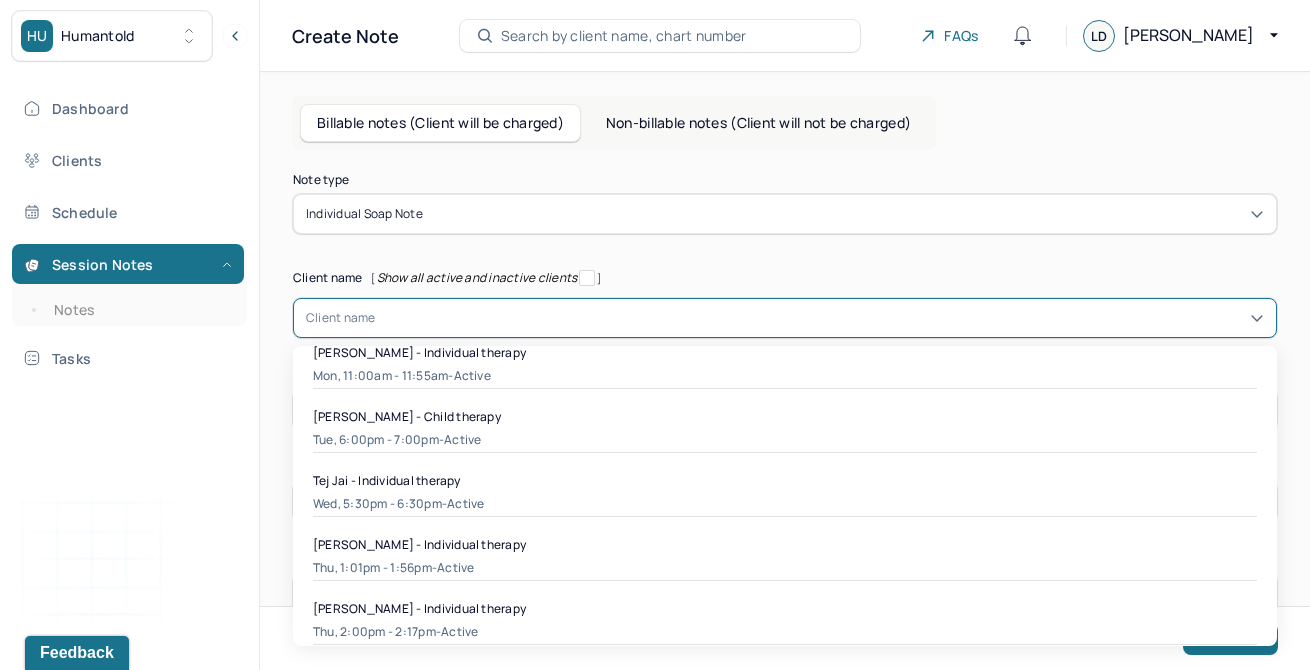 scroll, scrollTop: 854, scrollLeft: 0, axis: vertical 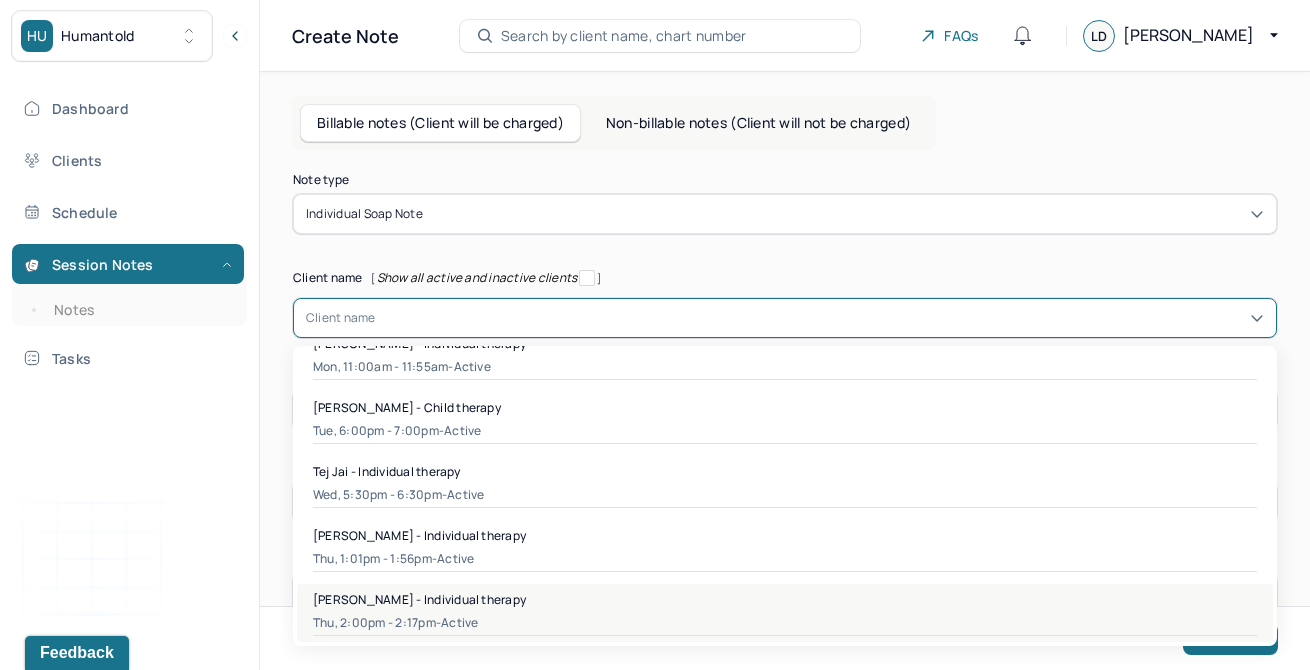 click on "[PERSON_NAME] - Individual therapy" at bounding box center (419, 599) 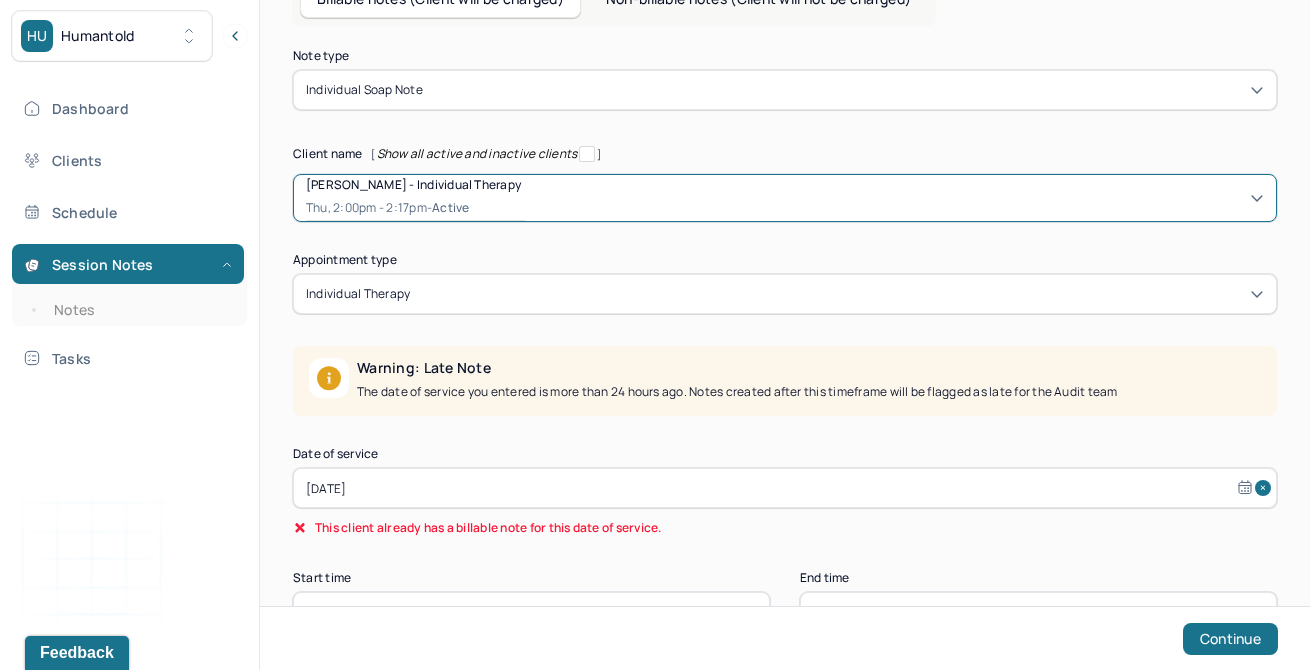 scroll, scrollTop: 128, scrollLeft: 0, axis: vertical 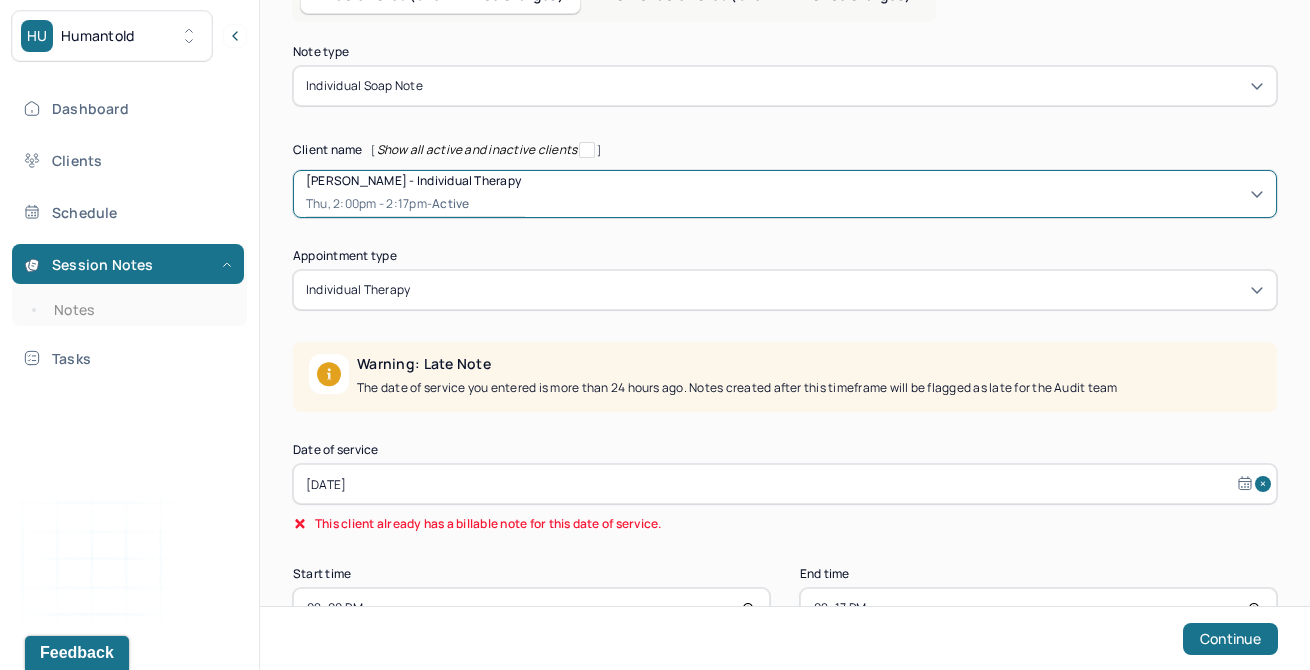 click on "[DATE]" at bounding box center (785, 484) 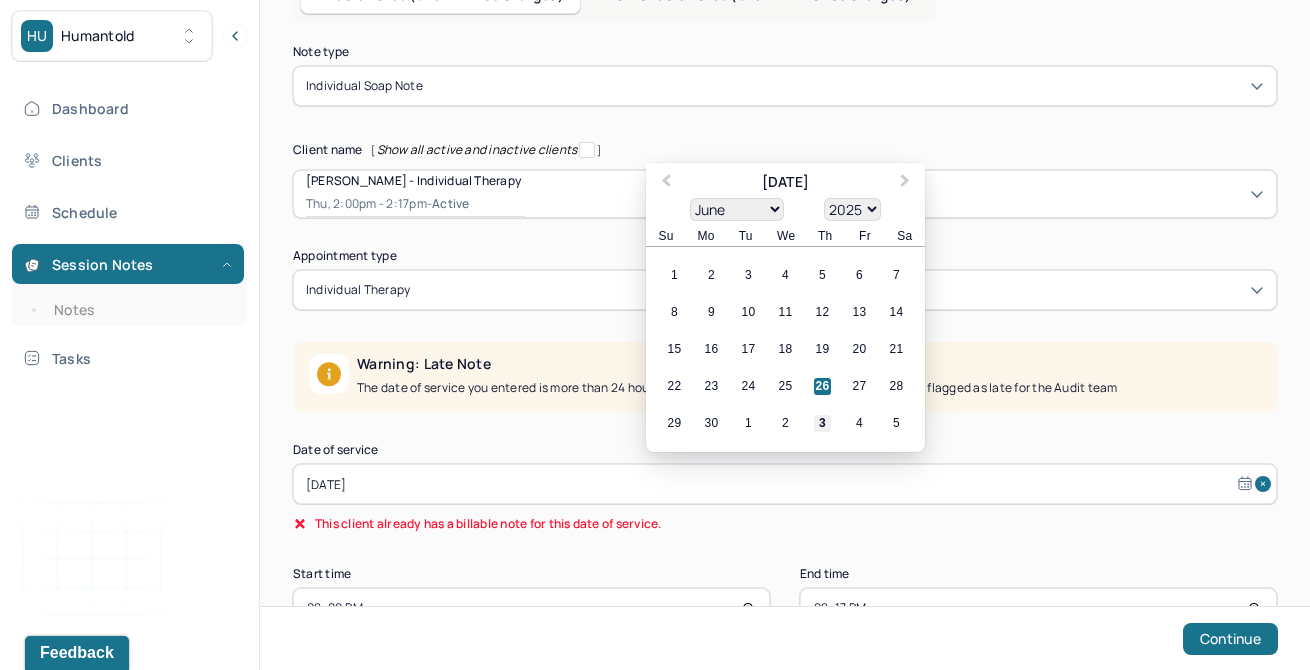 click on "3" at bounding box center [822, 423] 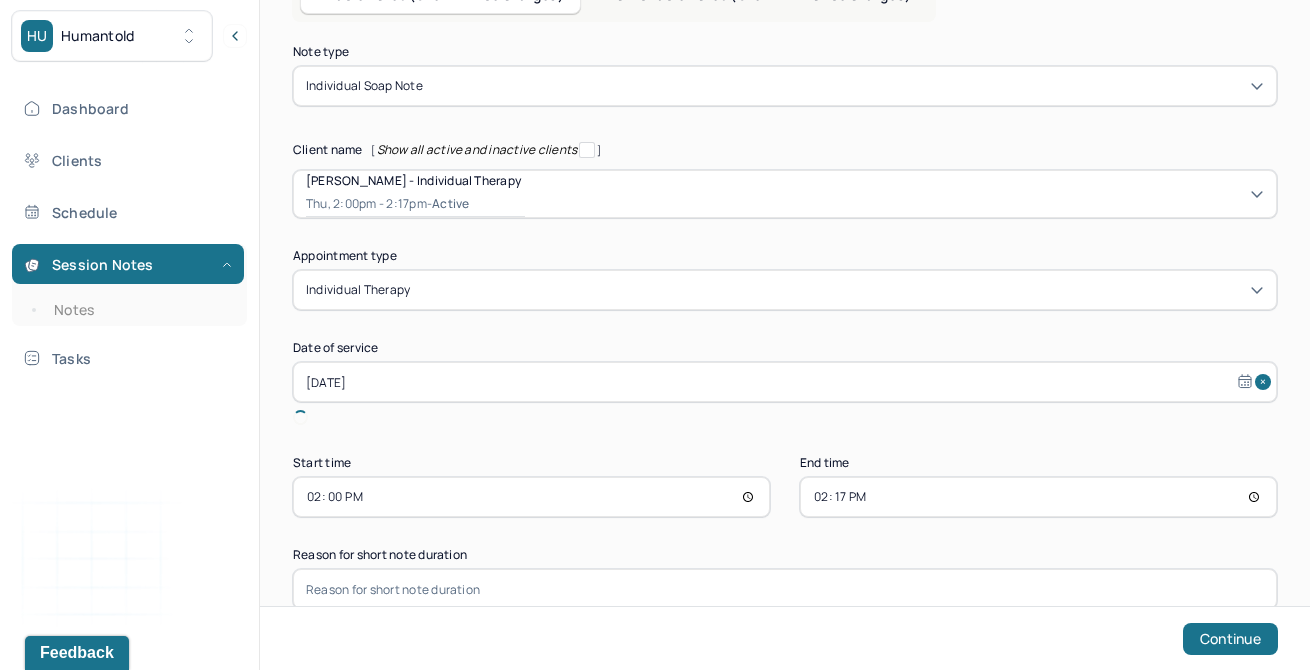 scroll, scrollTop: 118, scrollLeft: 0, axis: vertical 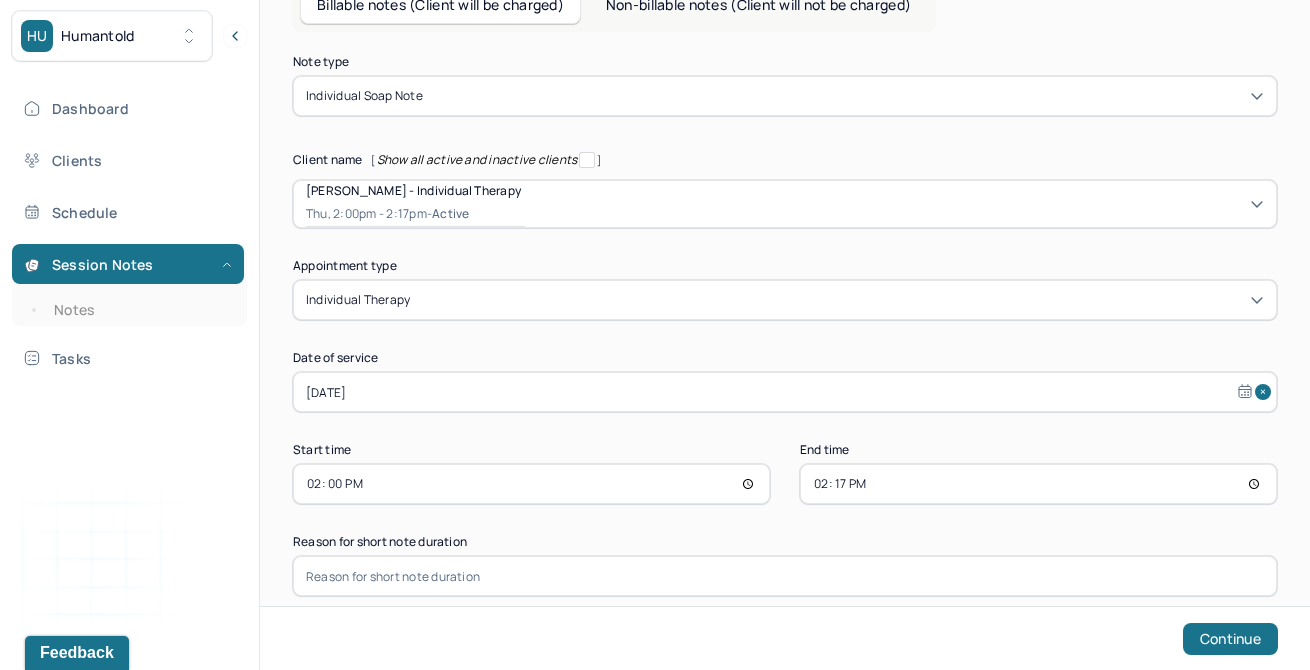 click on "14:00" at bounding box center [531, 484] 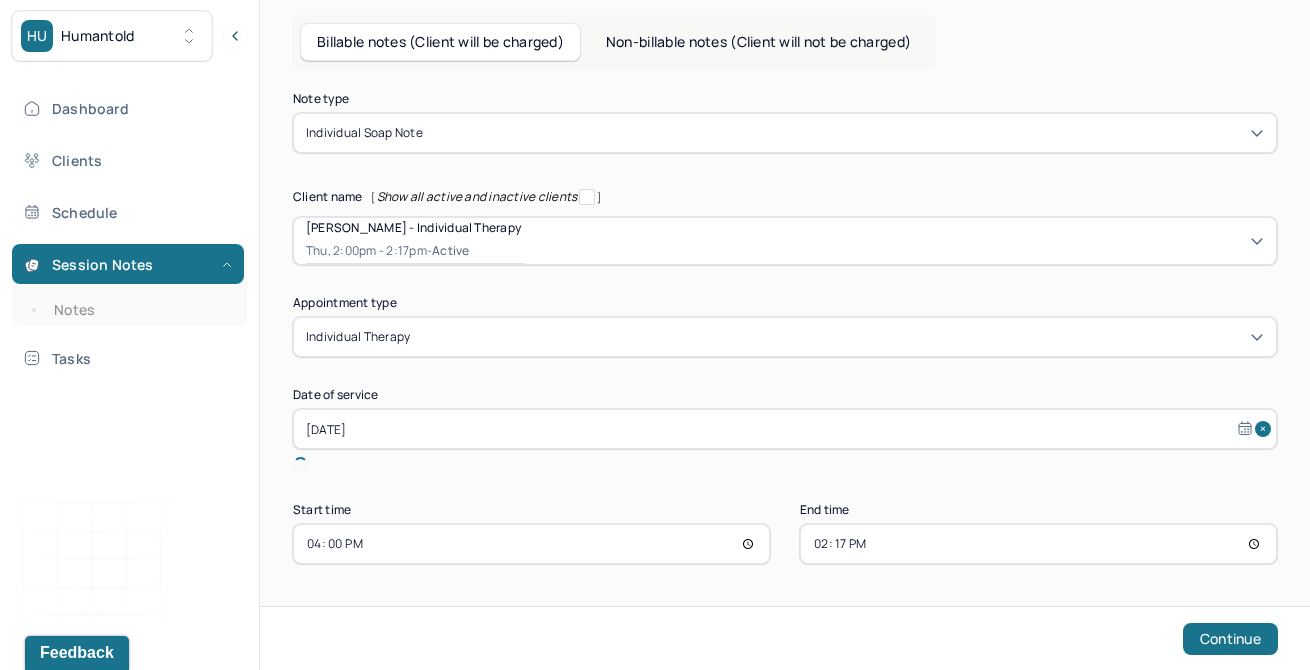 scroll, scrollTop: 58, scrollLeft: 0, axis: vertical 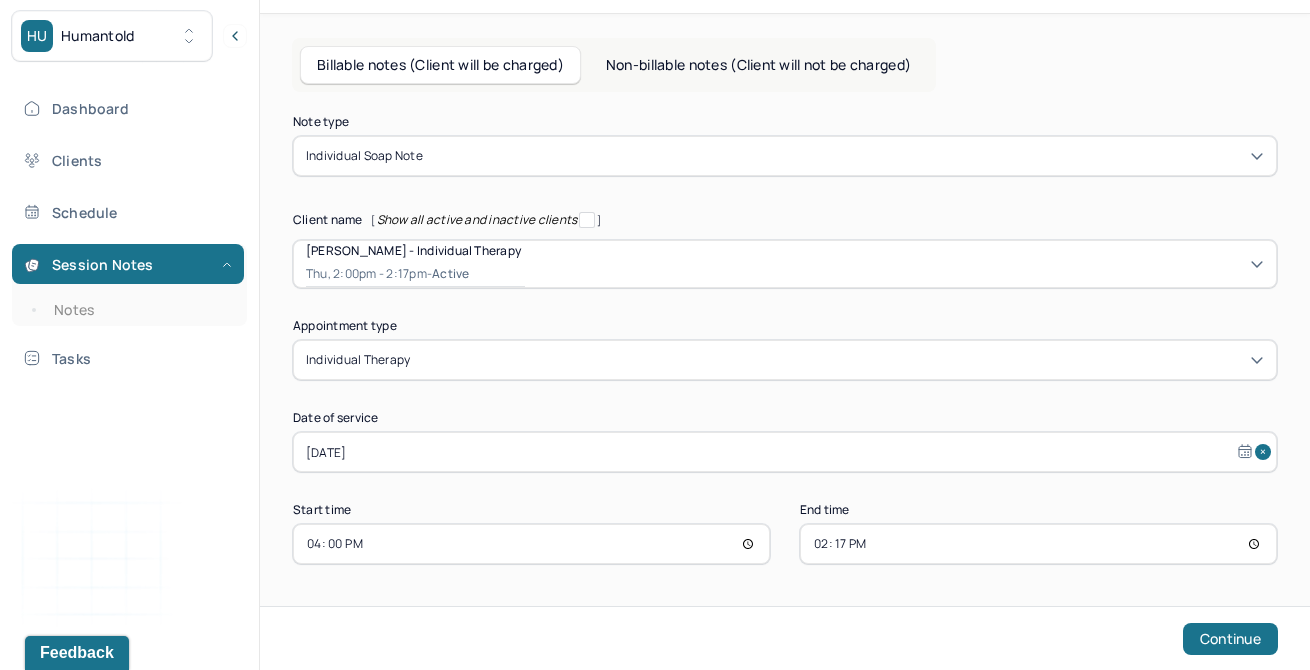 click on "14:17" at bounding box center [1038, 544] 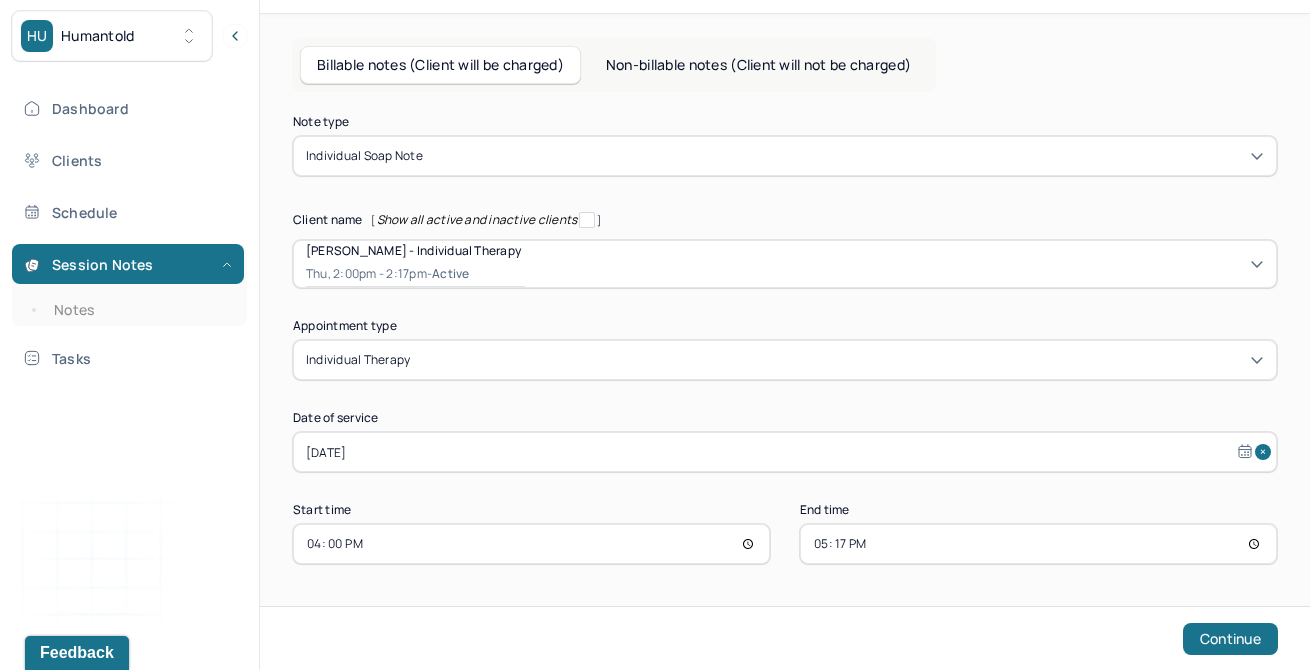 type on "17:00" 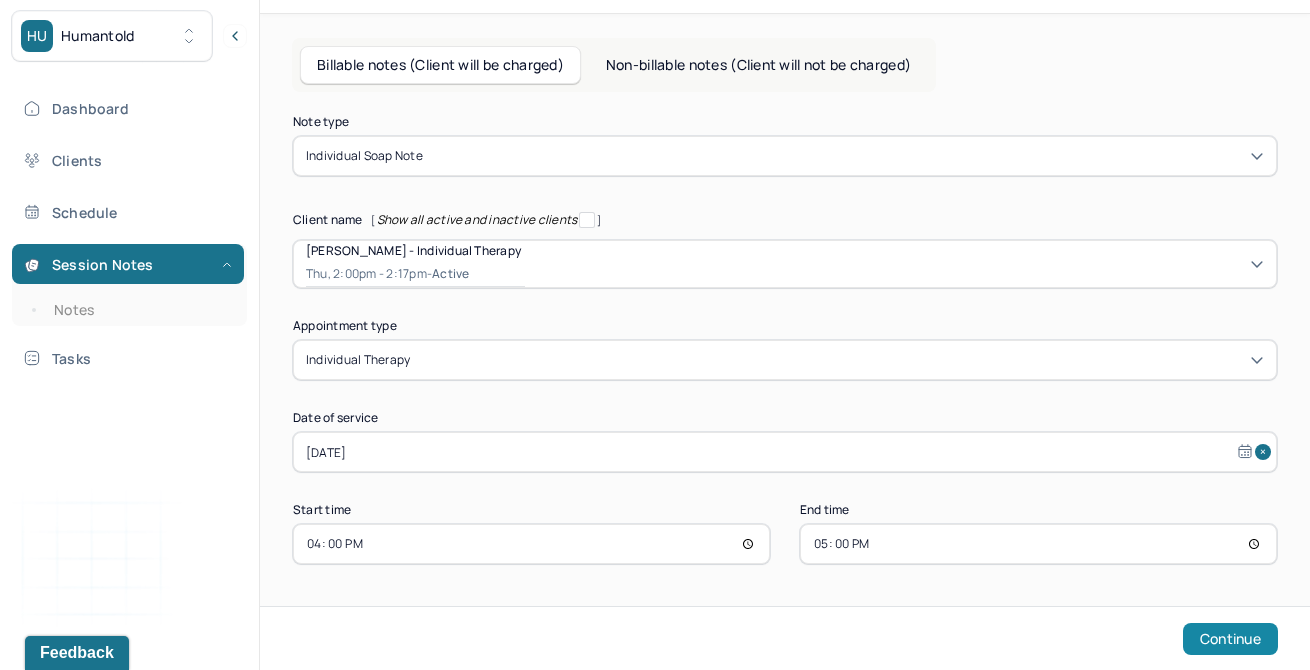 click on "Continue" at bounding box center [1230, 639] 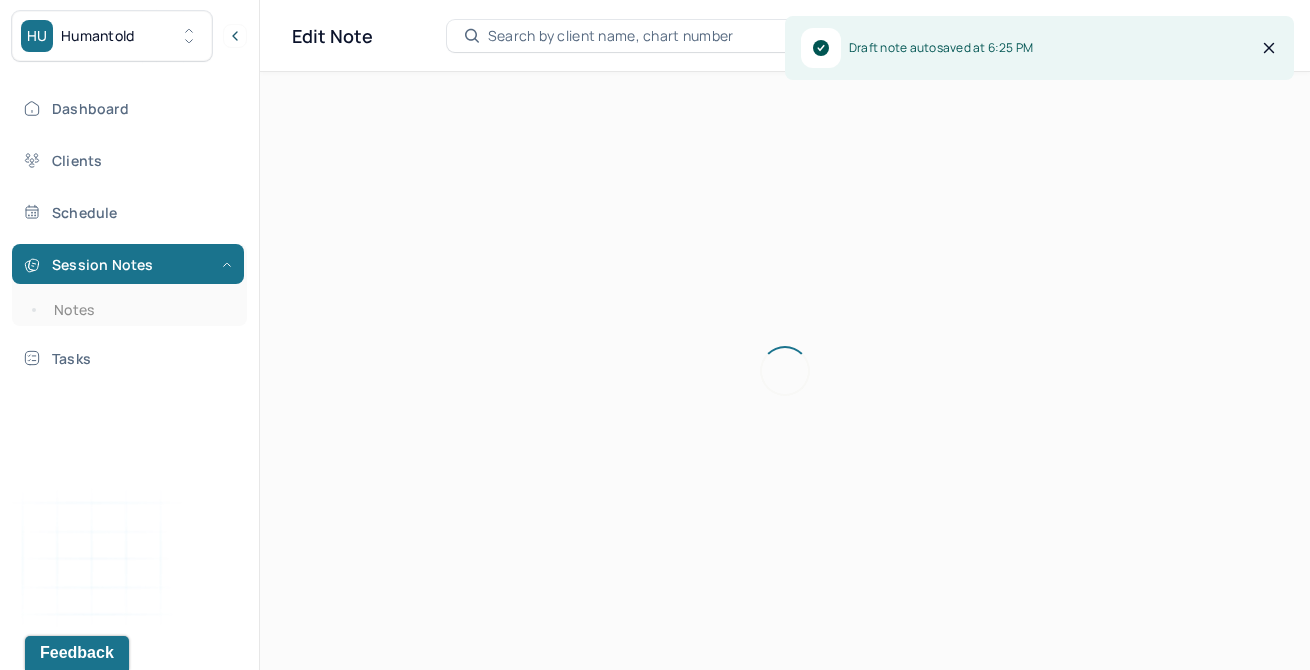 scroll, scrollTop: 0, scrollLeft: 0, axis: both 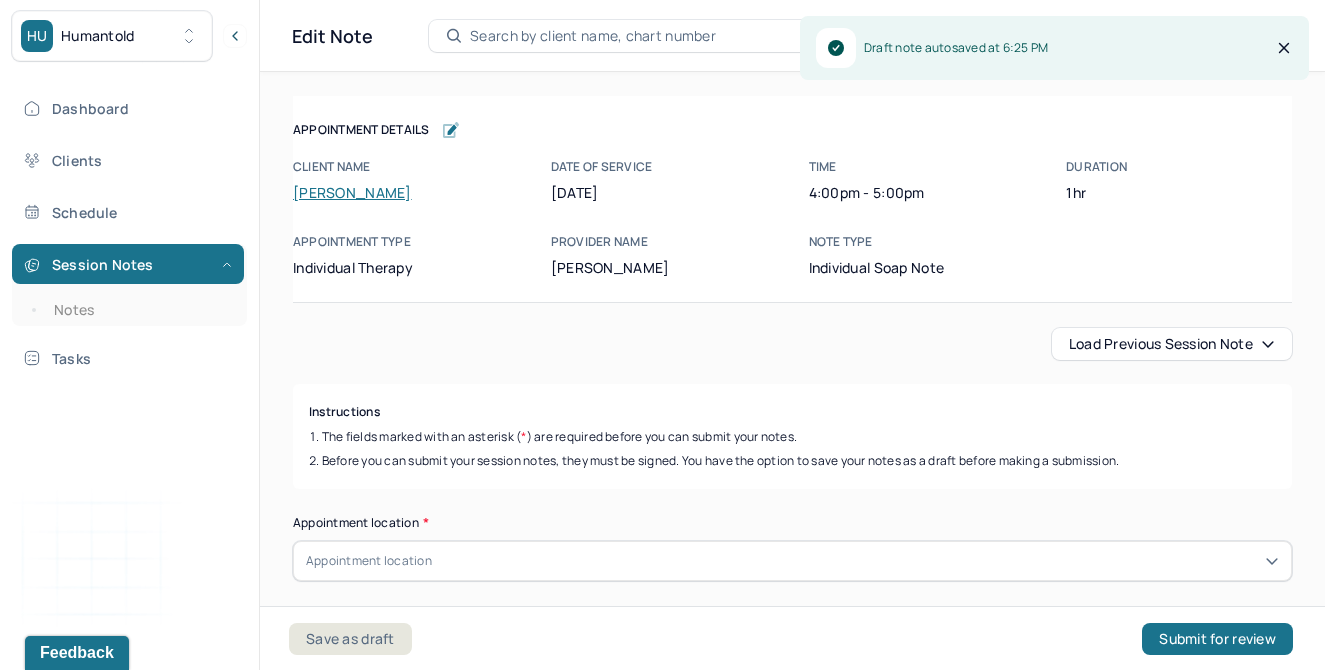 click on "Load previous session note" at bounding box center [1172, 344] 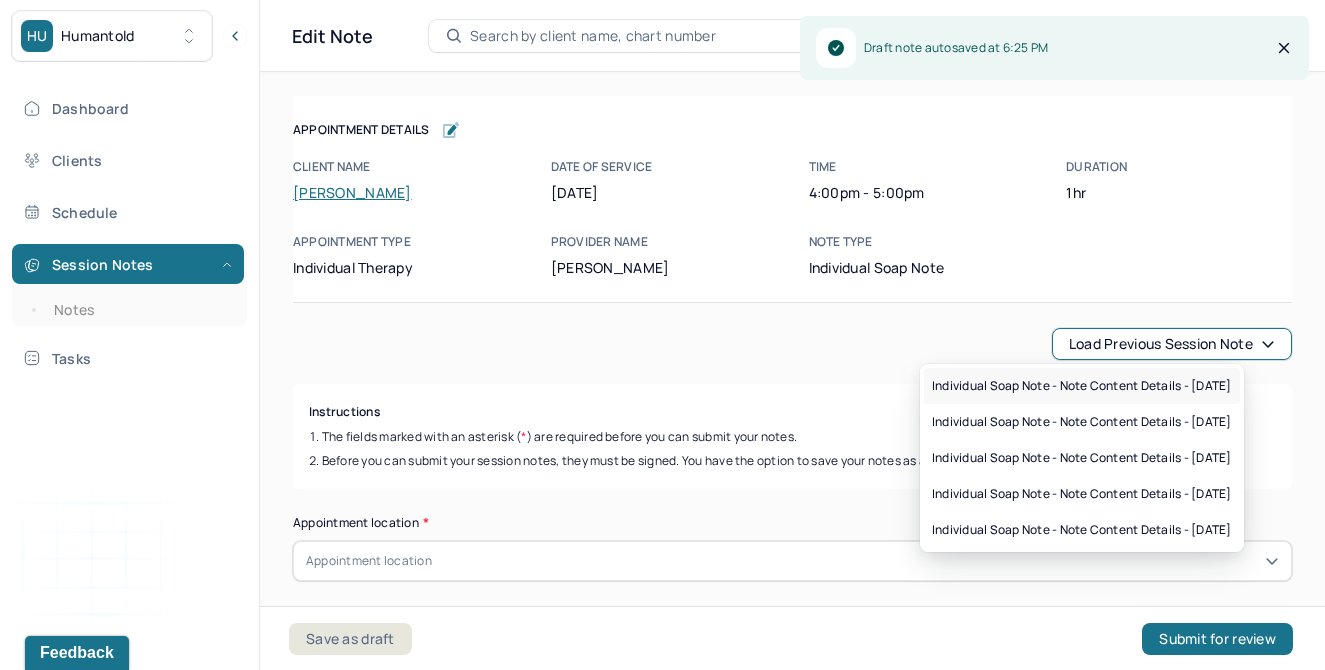 click on "Individual soap note   - Note content Details -   [DATE]" at bounding box center (1082, 386) 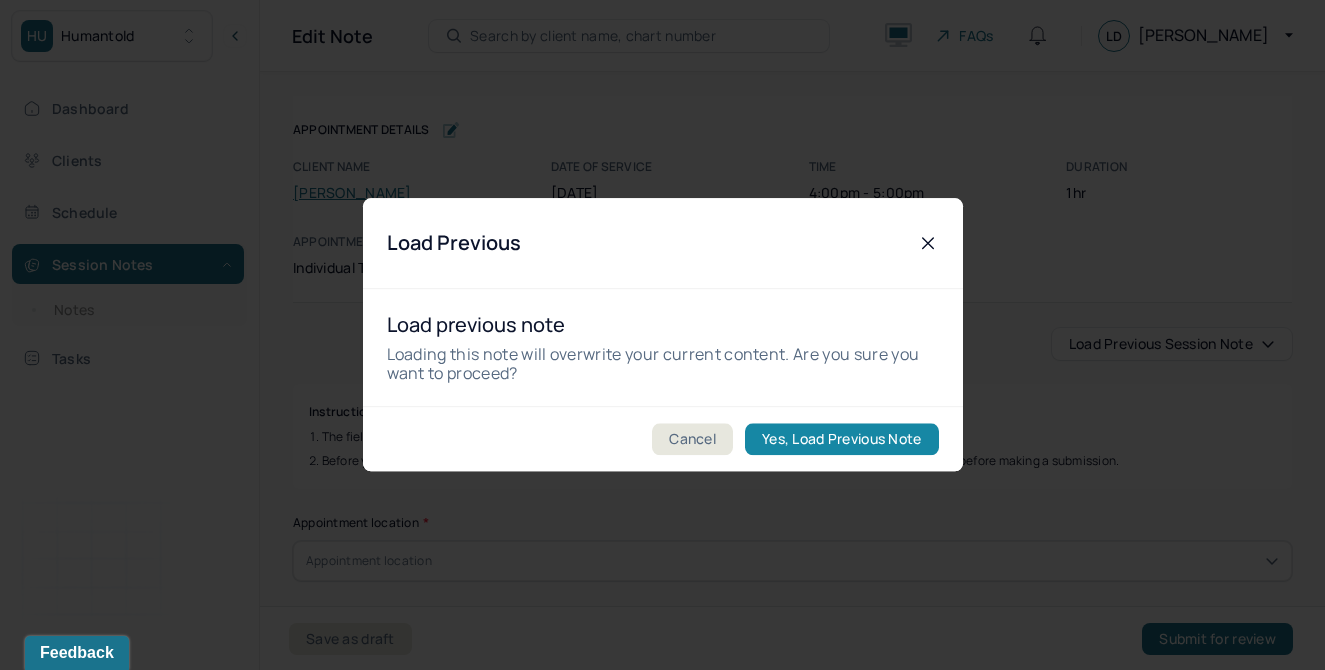 click on "Yes, Load Previous Note" at bounding box center (841, 440) 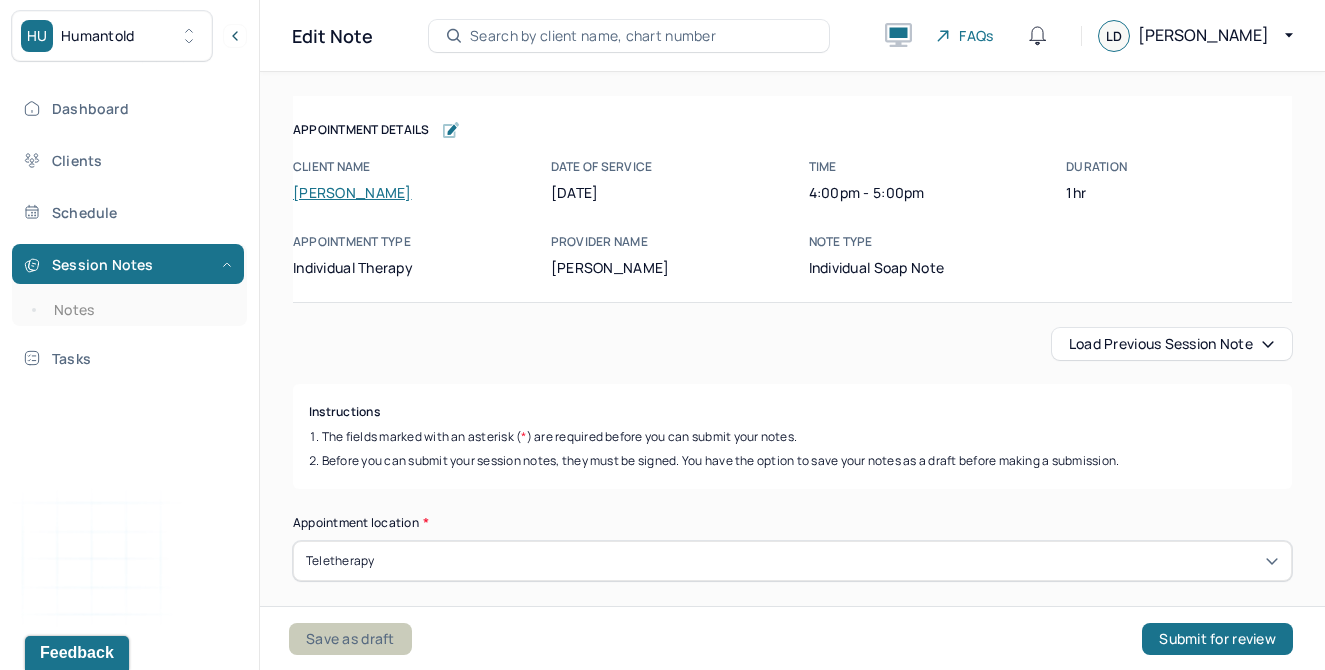 click on "Save as draft" at bounding box center [350, 639] 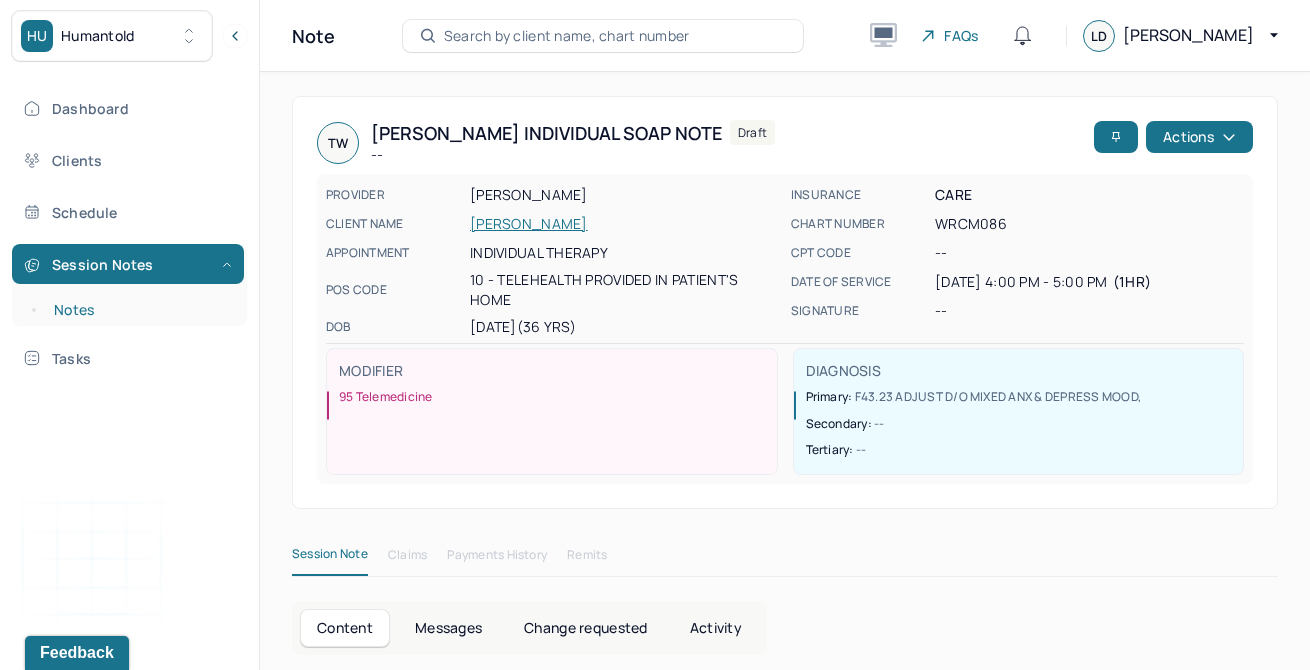 click on "Notes" at bounding box center [139, 310] 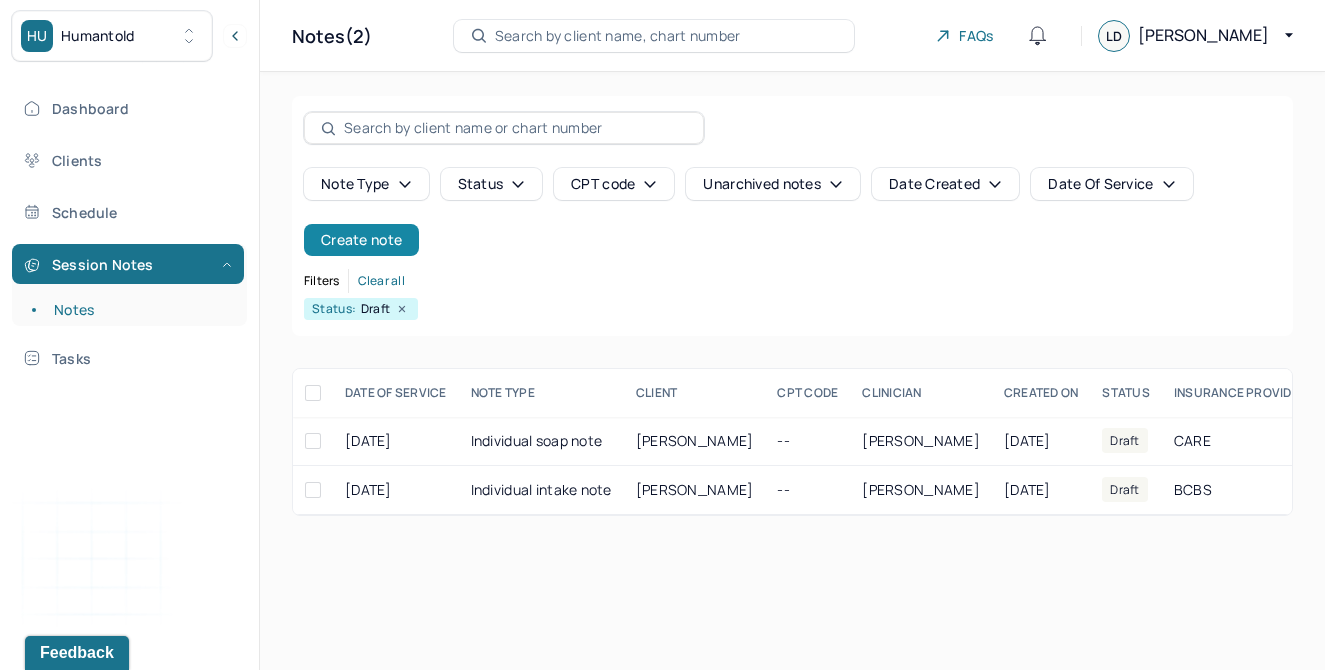 click on "Create note" at bounding box center (361, 240) 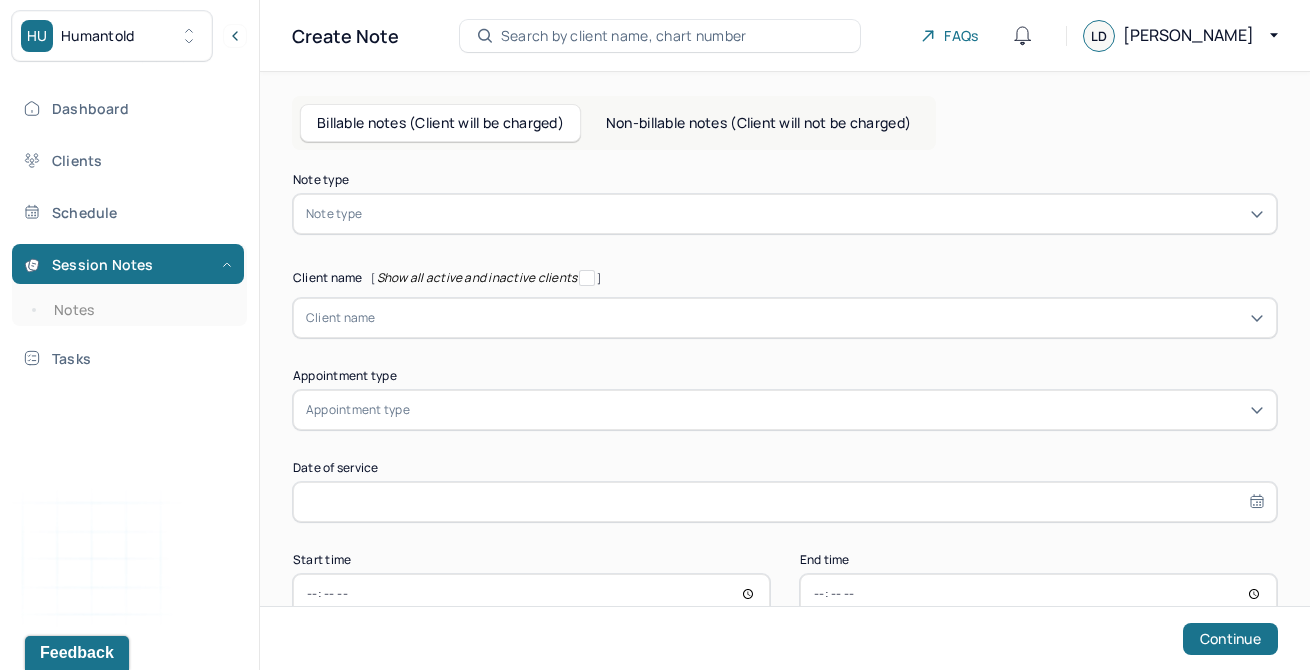 click at bounding box center [815, 214] 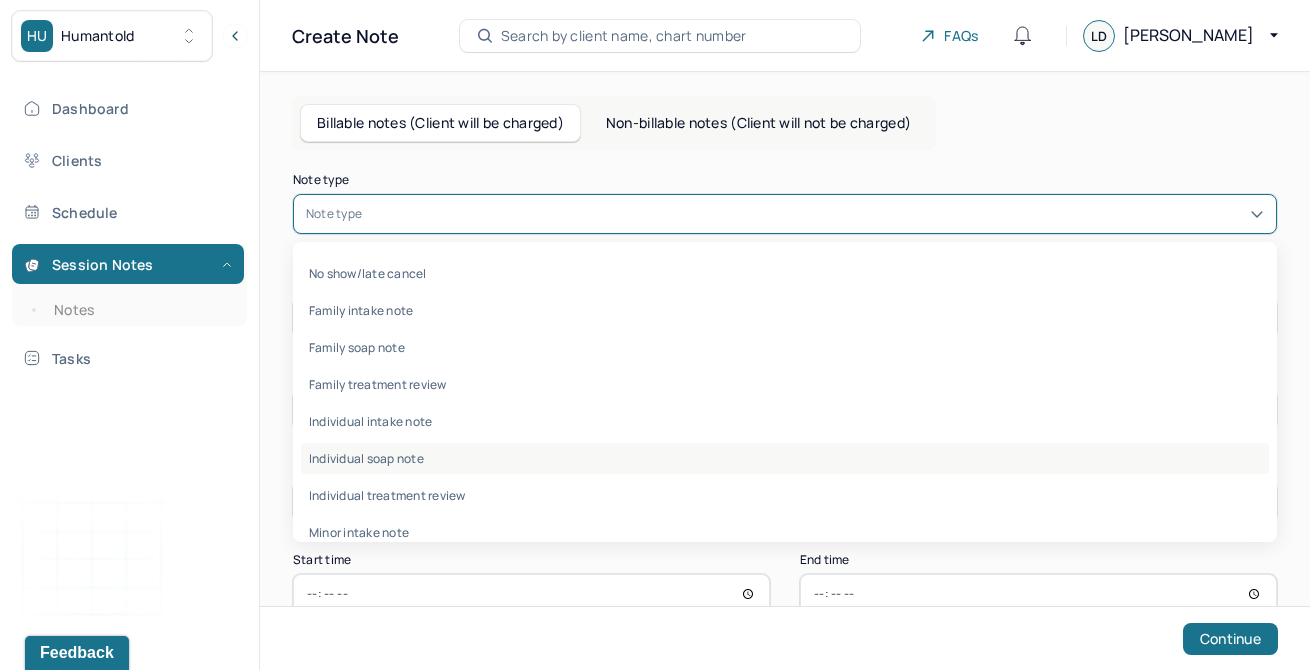 click on "Individual soap note" at bounding box center [785, 458] 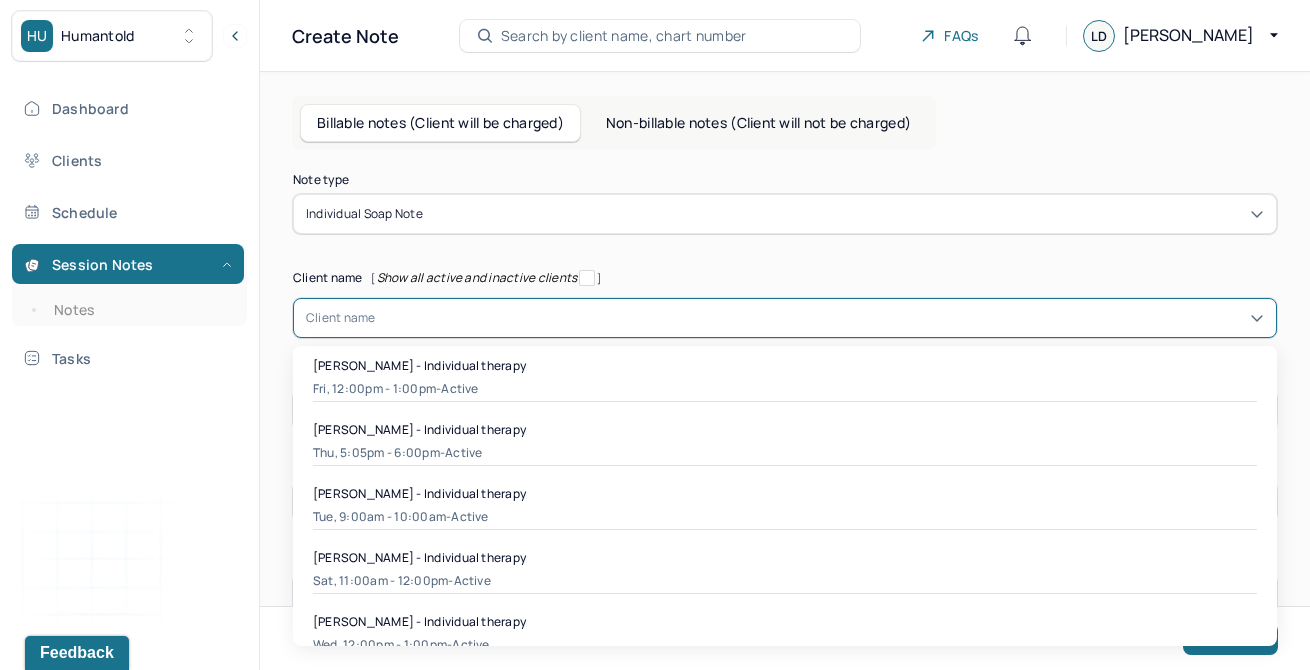 click at bounding box center [820, 318] 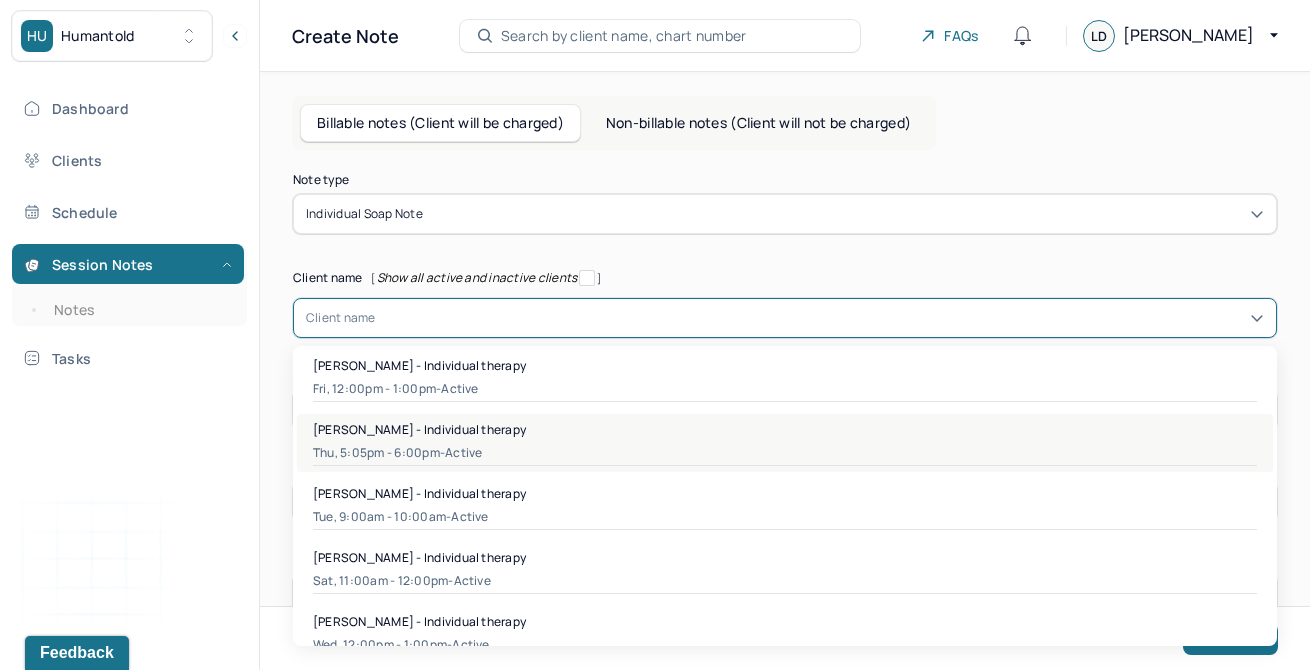 click on "Thu, 5:05pm - 6:00pm  -  active" at bounding box center [785, 453] 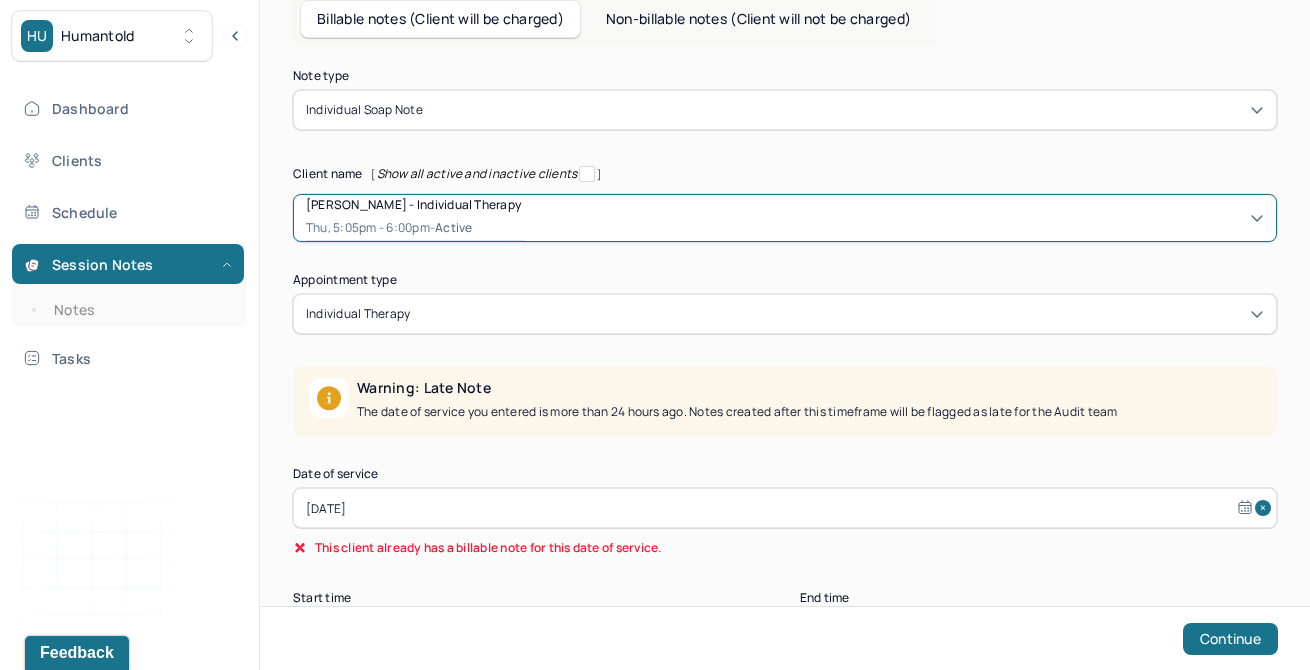 scroll, scrollTop: 112, scrollLeft: 0, axis: vertical 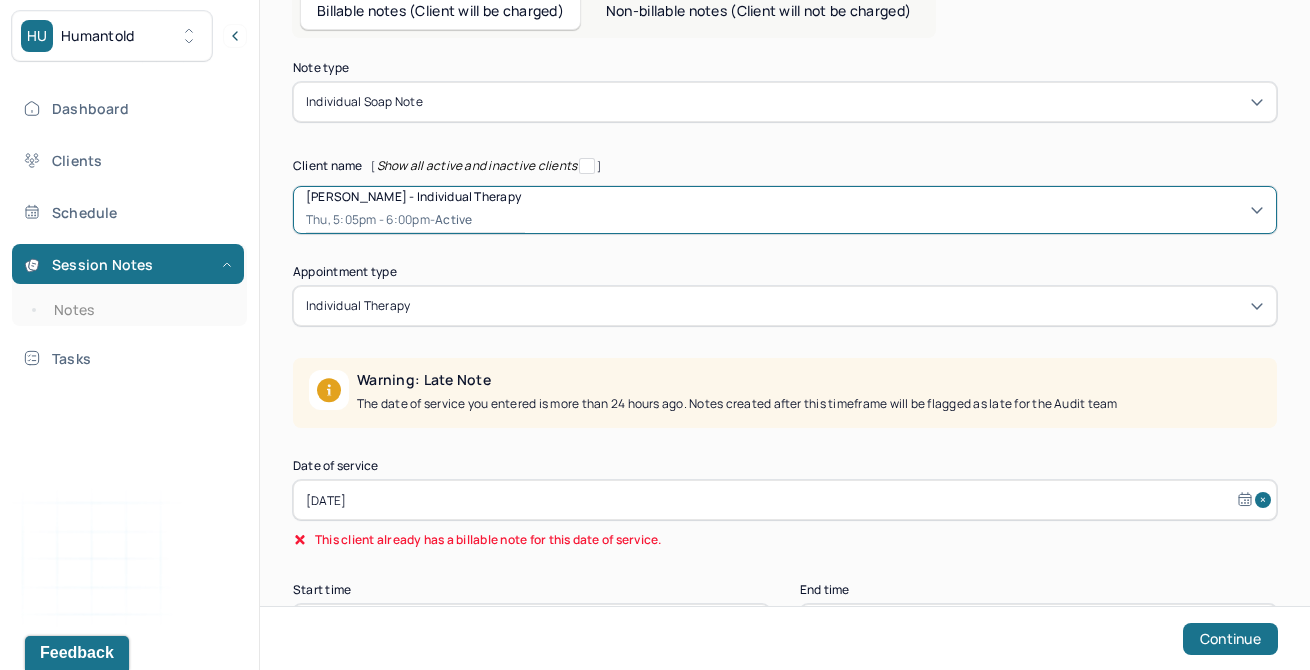 click on "[DATE]" at bounding box center (785, 500) 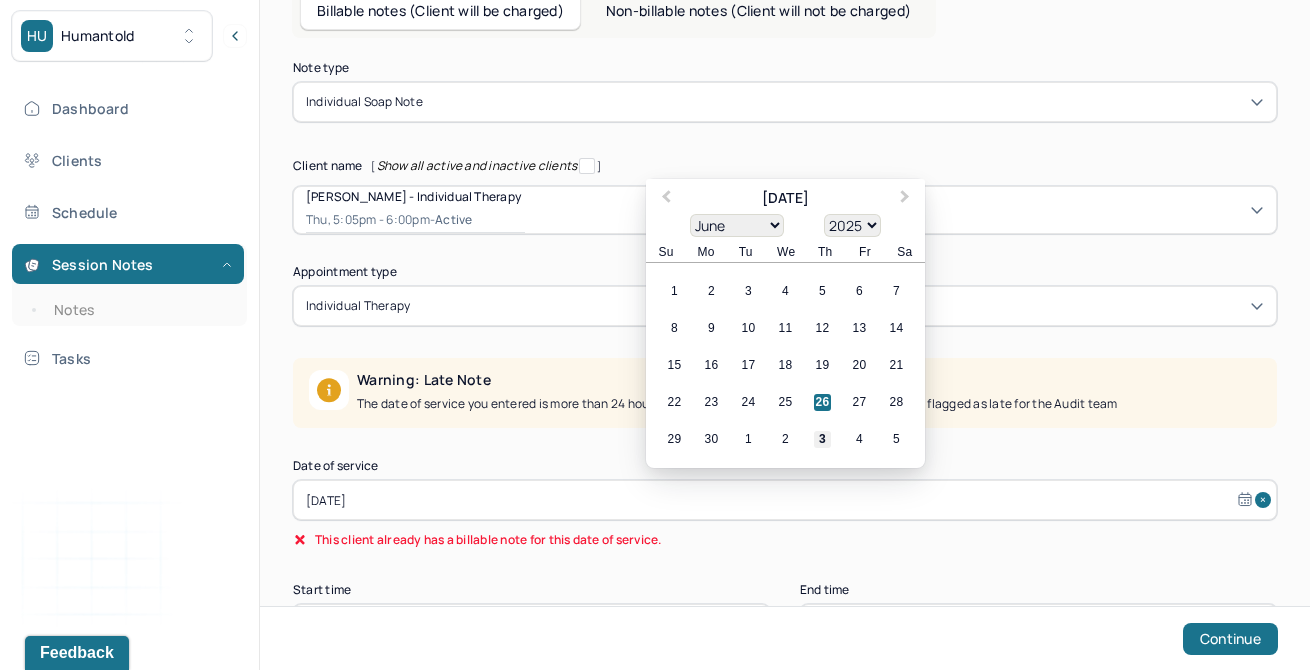 click on "3" at bounding box center [822, 439] 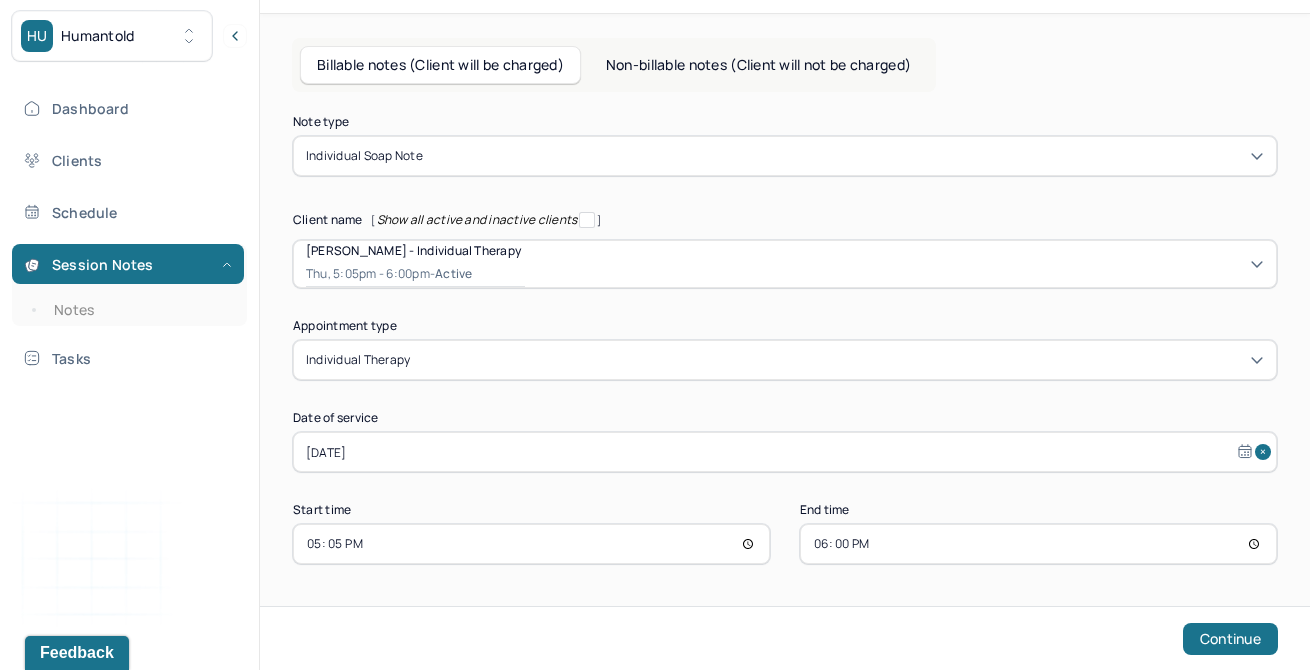 scroll, scrollTop: 58, scrollLeft: 0, axis: vertical 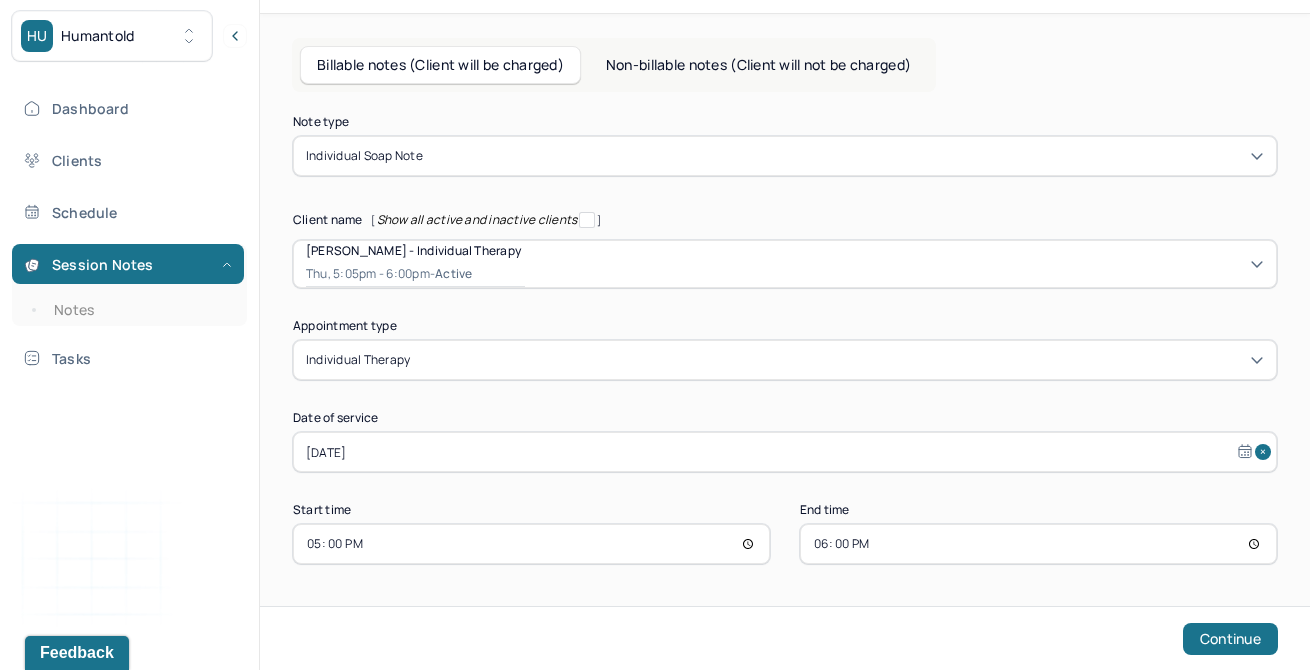 click on "Note type Individual soap note Client name [ Show all active and inactive clients ] [PERSON_NAME] - Individual therapy Thu, 5:05pm - 6:00pm  -  active Supervisee name [PERSON_NAME] Appointment type individual therapy Date of service [DATE] Start time 17:00 End time 18:00   Continue" at bounding box center [785, 340] 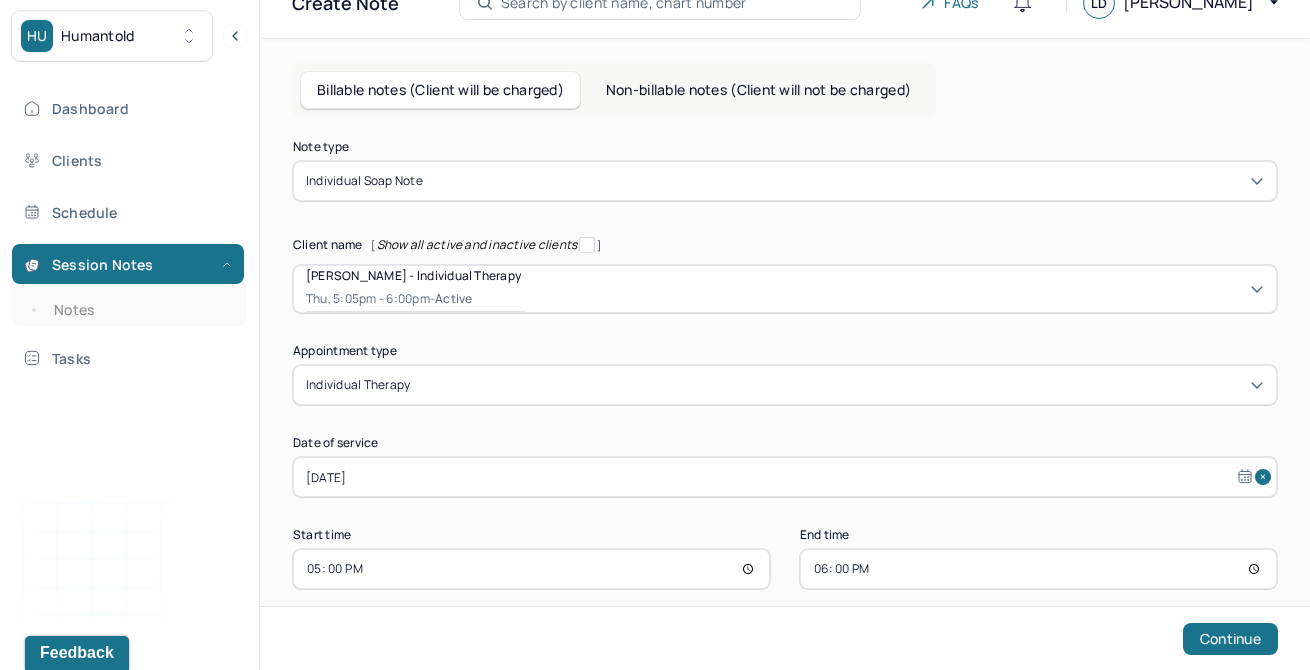 scroll, scrollTop: 31, scrollLeft: 0, axis: vertical 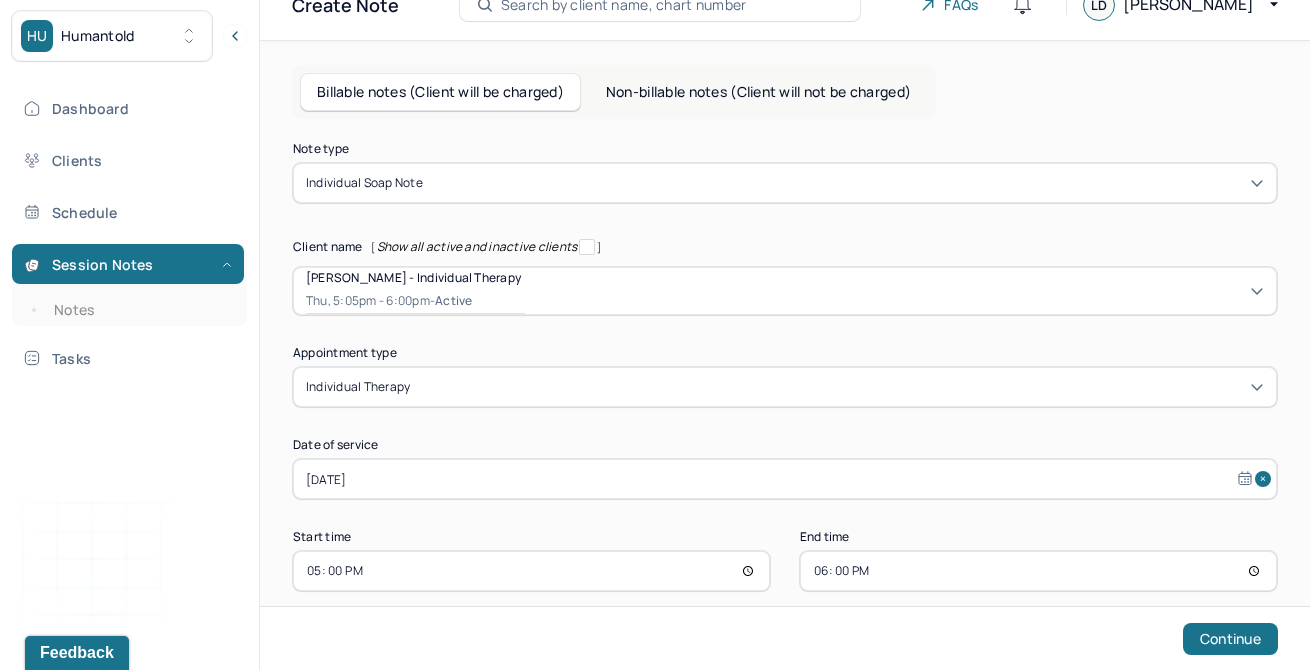 click on "17:00" at bounding box center [531, 571] 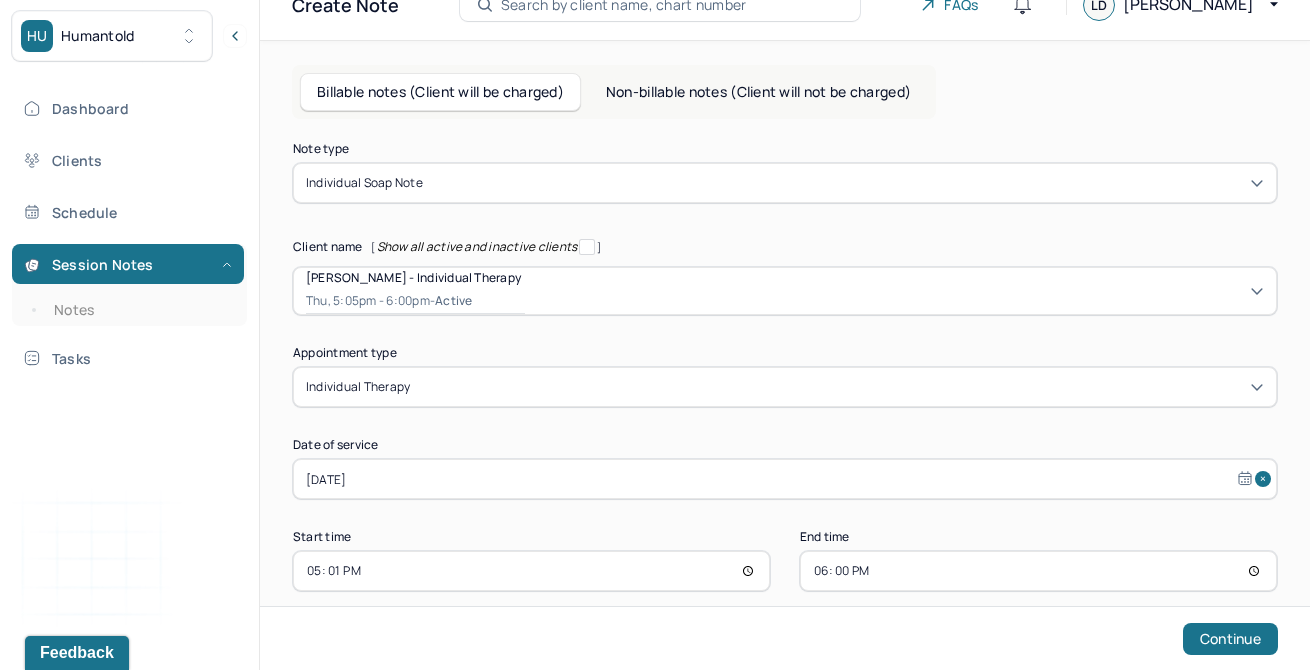 click on "18:00" at bounding box center (1038, 571) 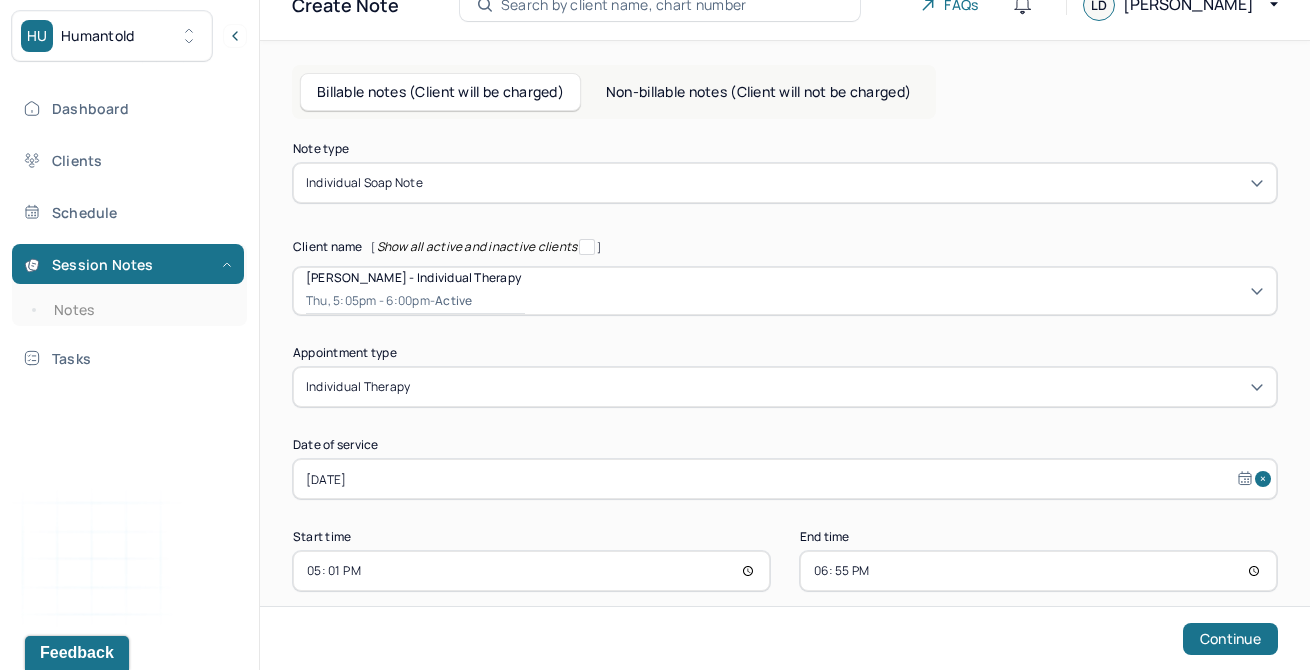 click on "18:55" at bounding box center (1038, 571) 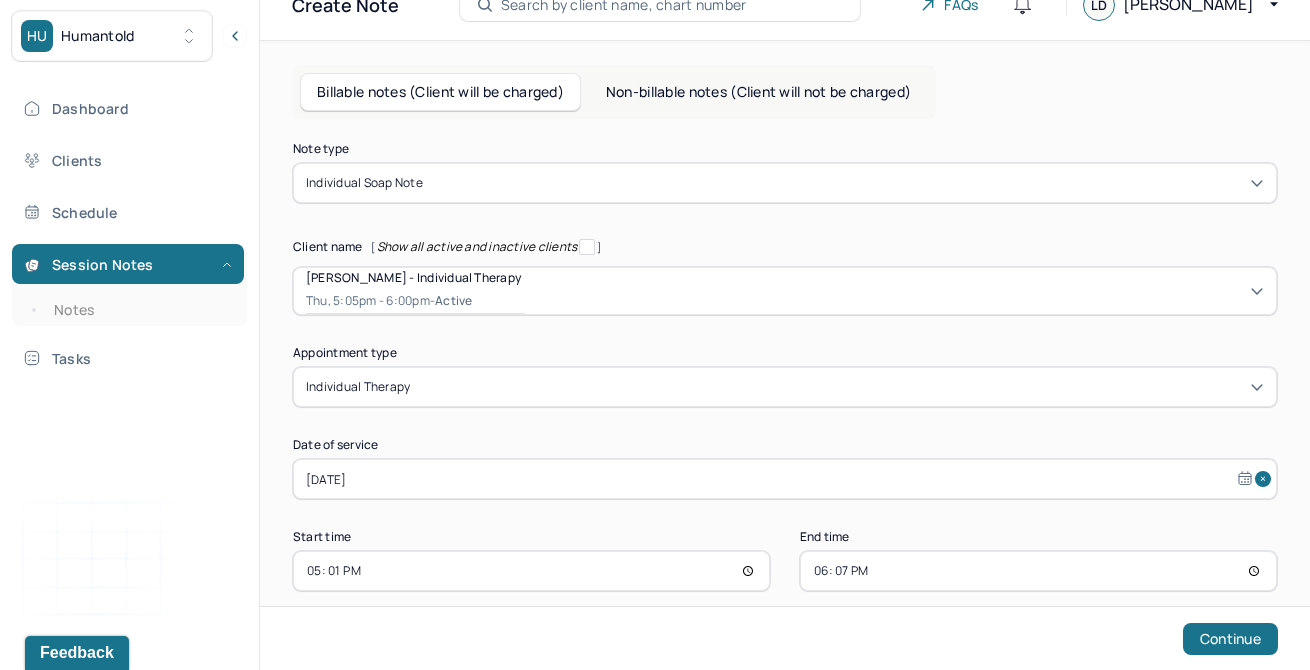 click on "18:07" at bounding box center [1038, 571] 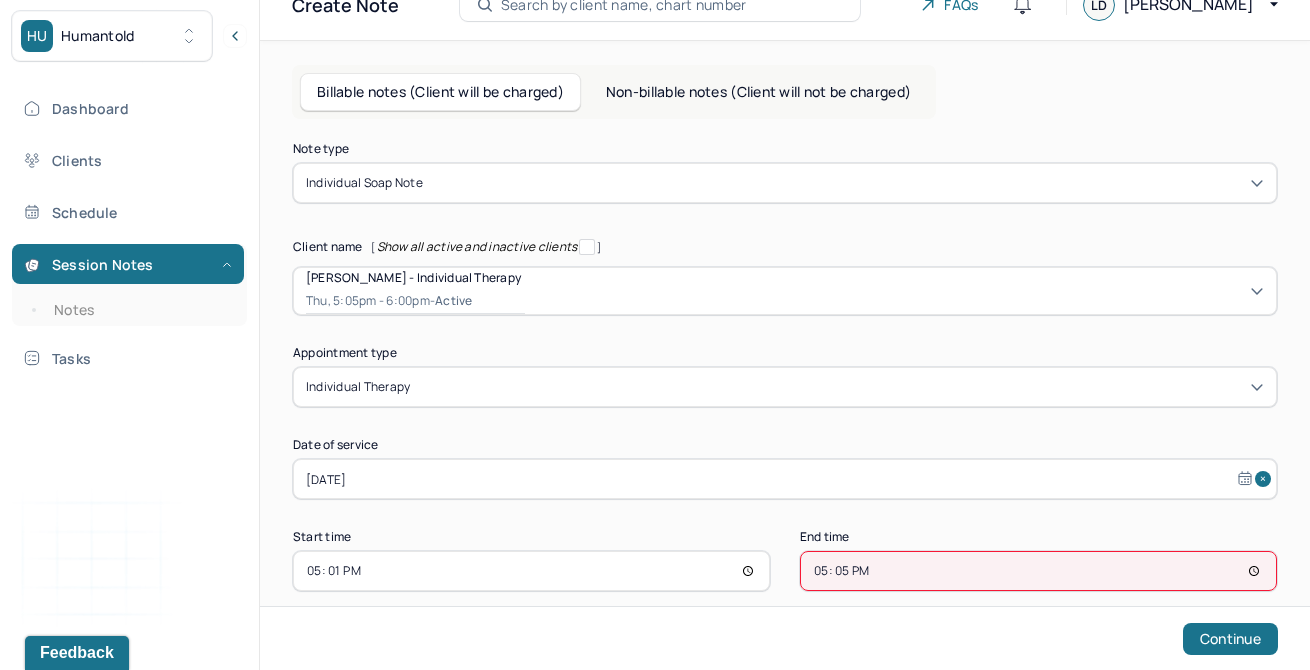 type on "17:57" 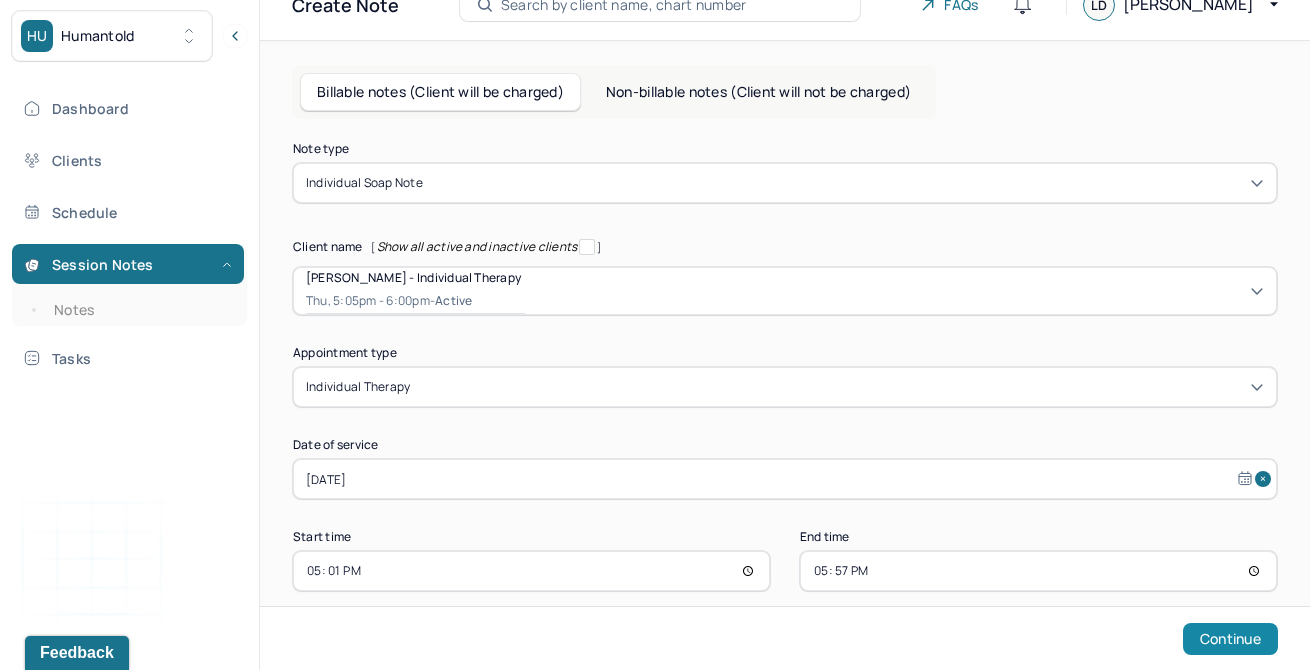 click on "Continue" at bounding box center [1230, 639] 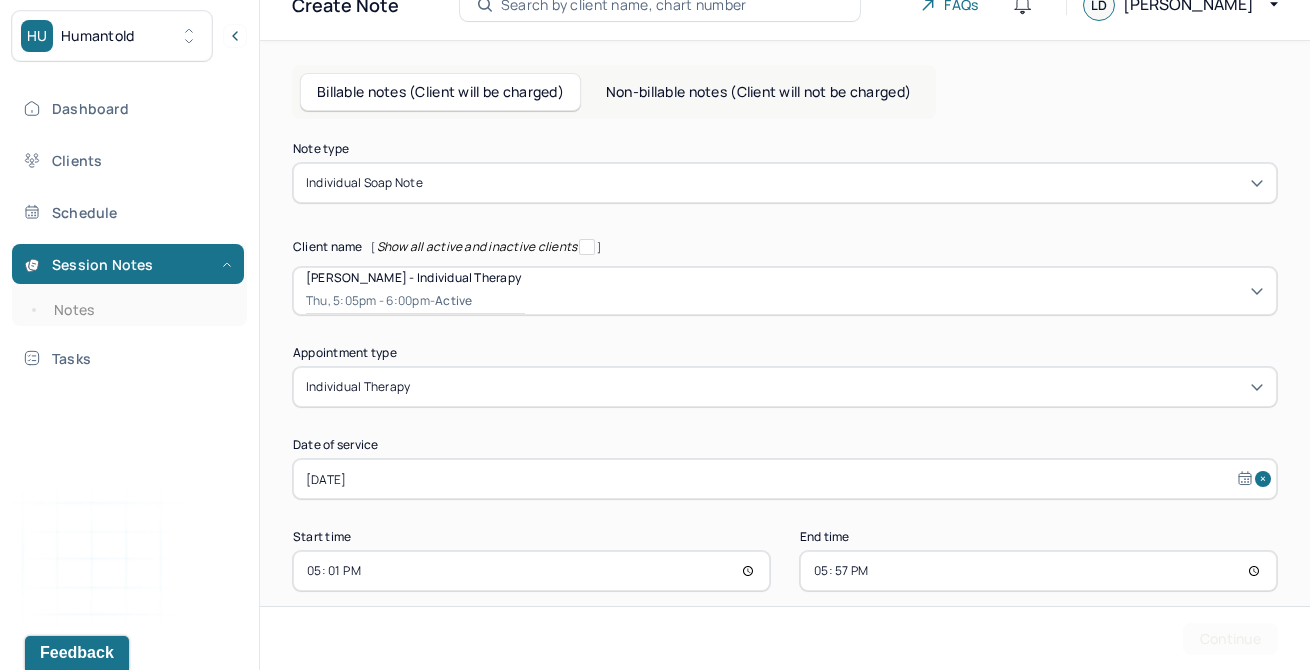 scroll, scrollTop: 0, scrollLeft: 0, axis: both 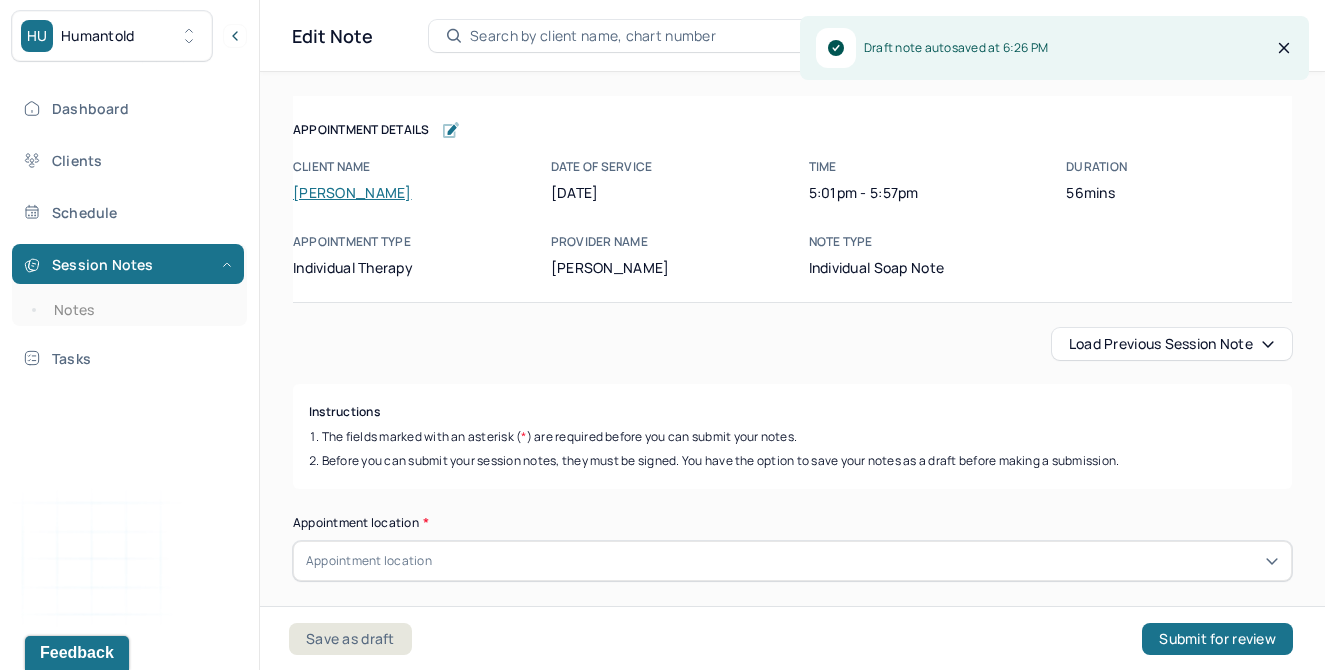 click on "Load previous session note" at bounding box center [1172, 344] 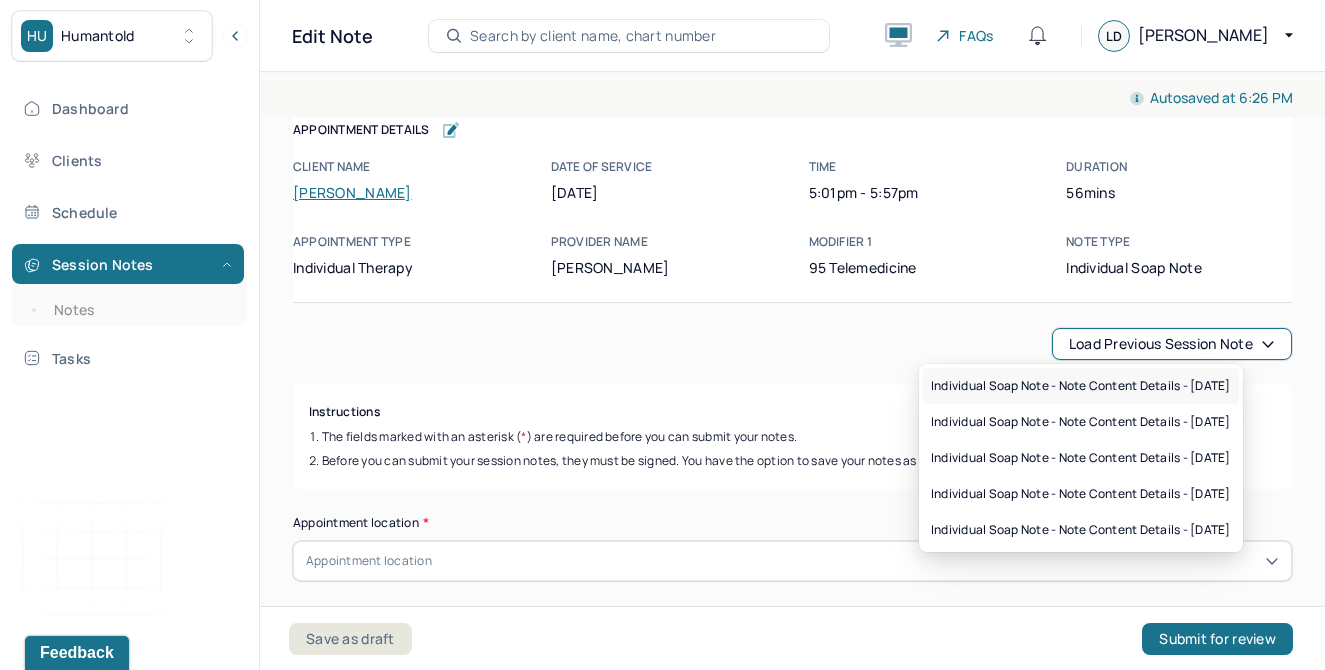 click on "Individual soap note   - Note content Details -   [DATE]" at bounding box center [1081, 386] 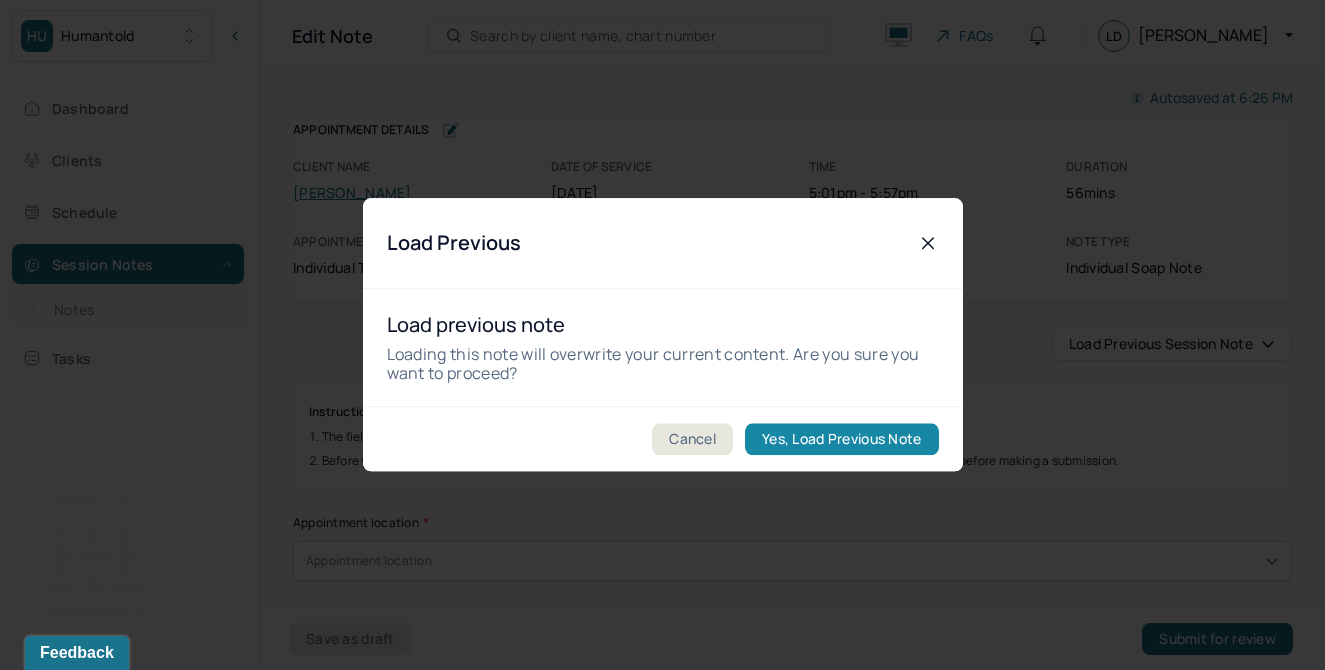 click on "Yes, Load Previous Note" at bounding box center (841, 440) 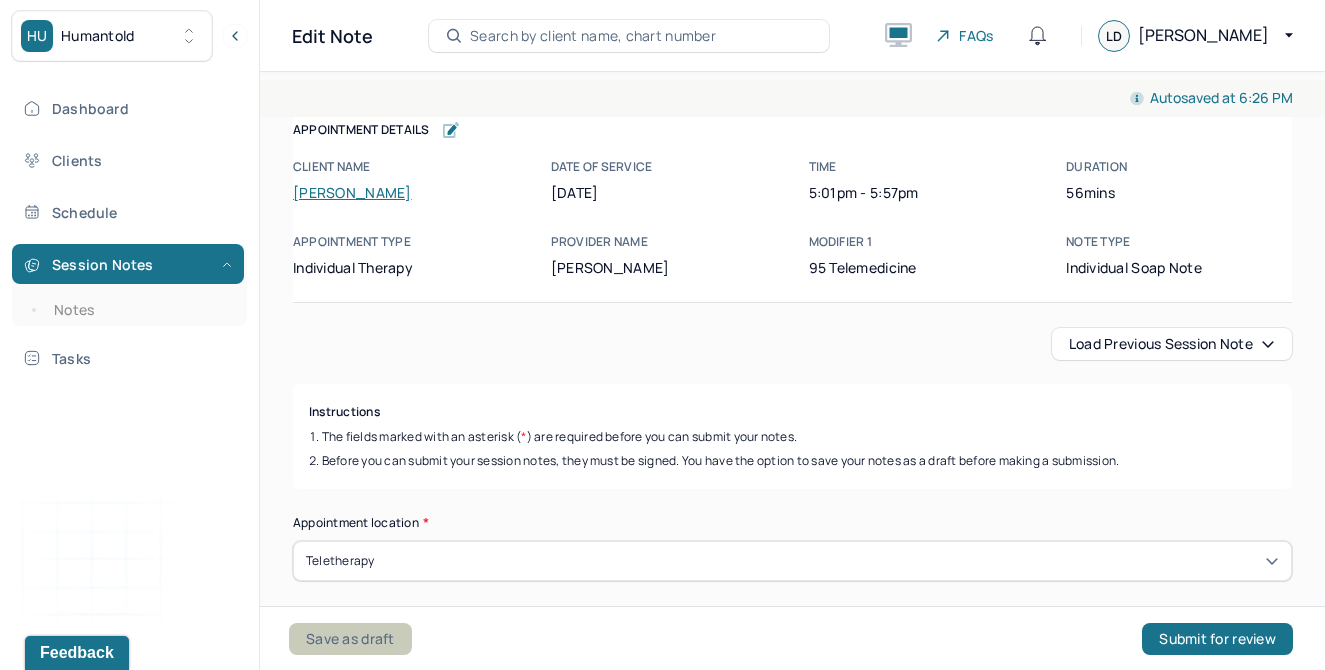 click on "Save as draft" at bounding box center (350, 639) 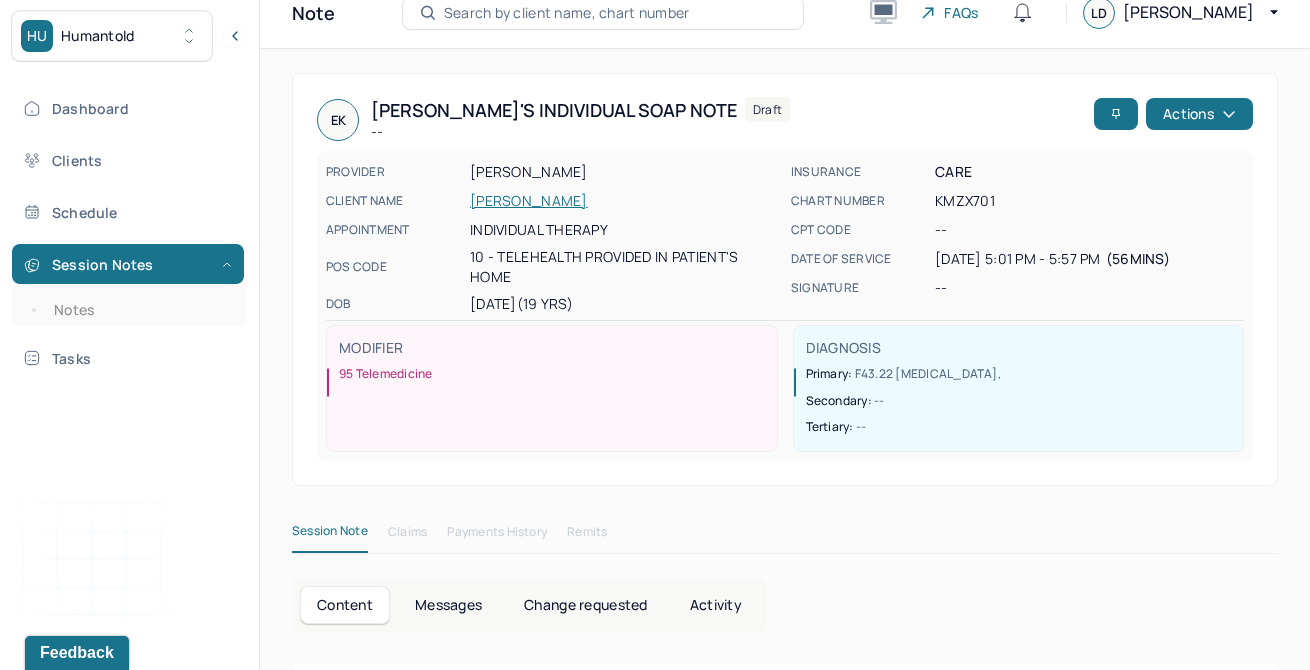 scroll, scrollTop: 0, scrollLeft: 0, axis: both 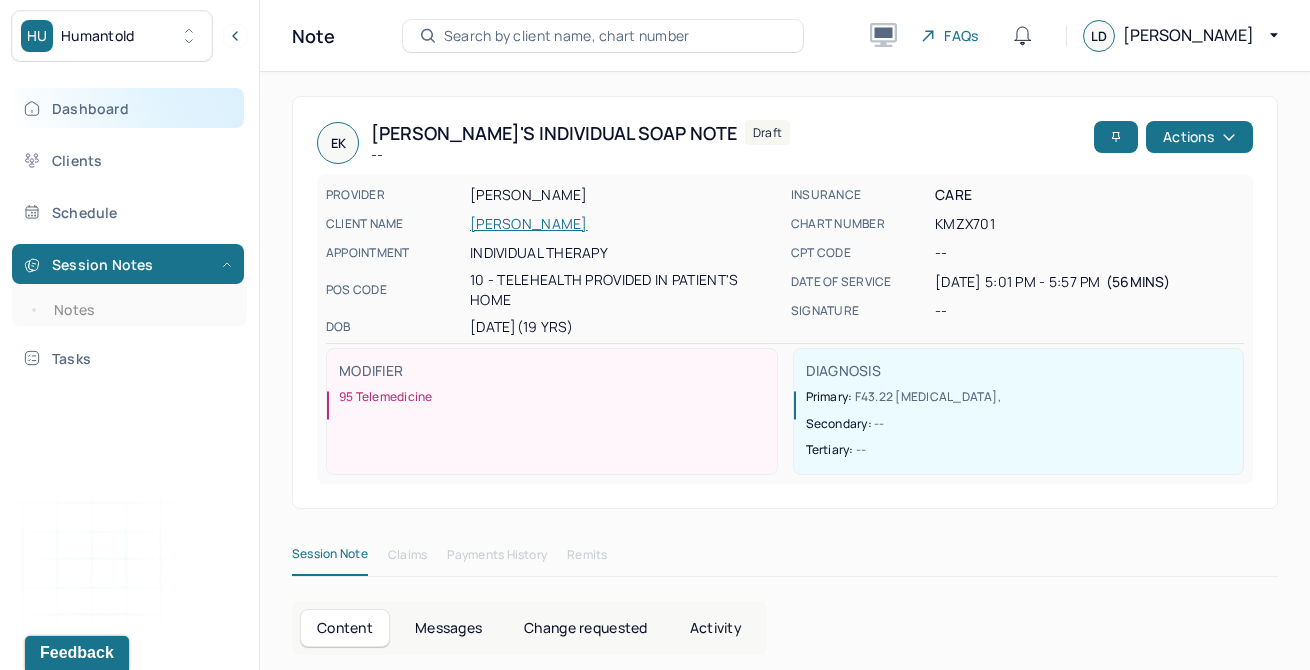 click on "Dashboard" at bounding box center (128, 108) 